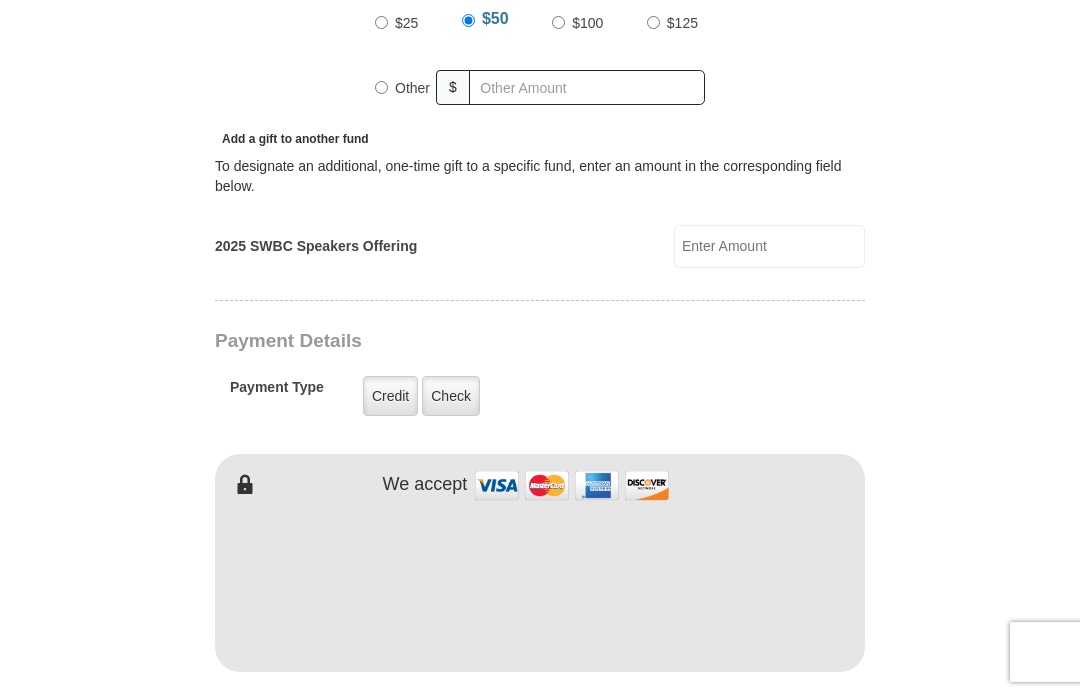scroll, scrollTop: 728, scrollLeft: 0, axis: vertical 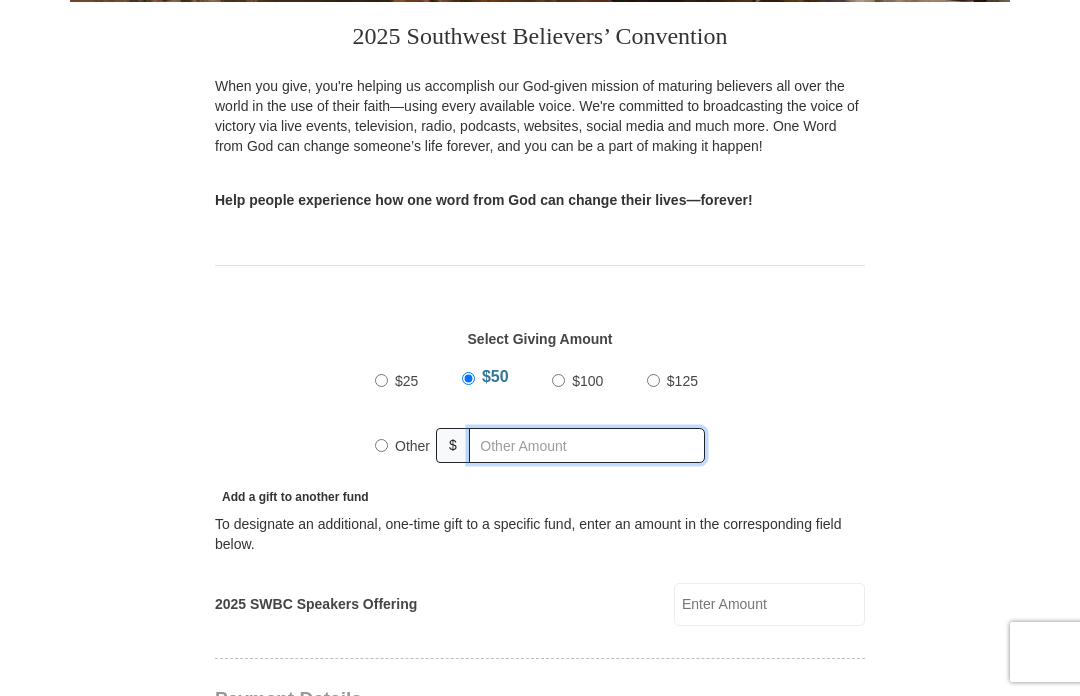 click at bounding box center [587, 445] 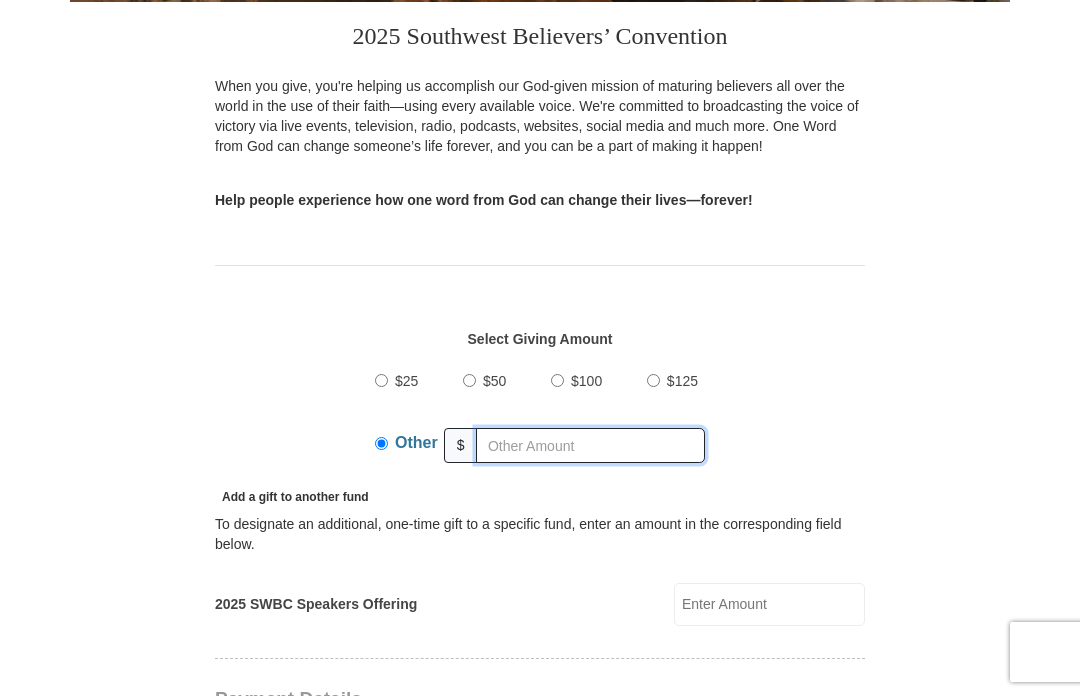 scroll, scrollTop: 368, scrollLeft: 0, axis: vertical 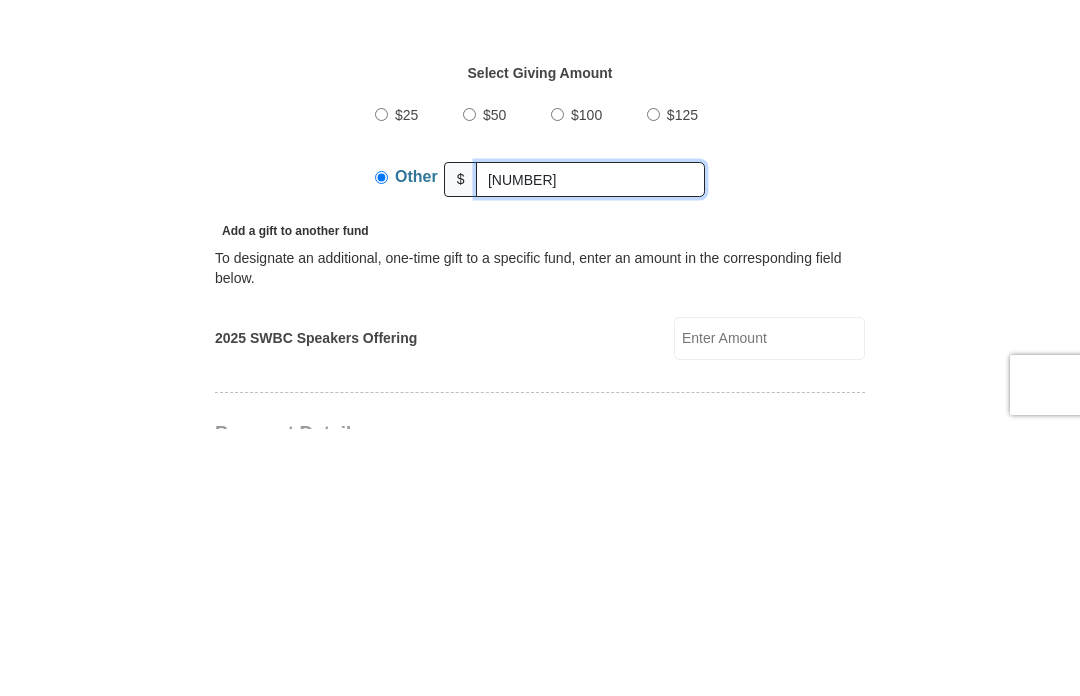 type on "[NUMBER]" 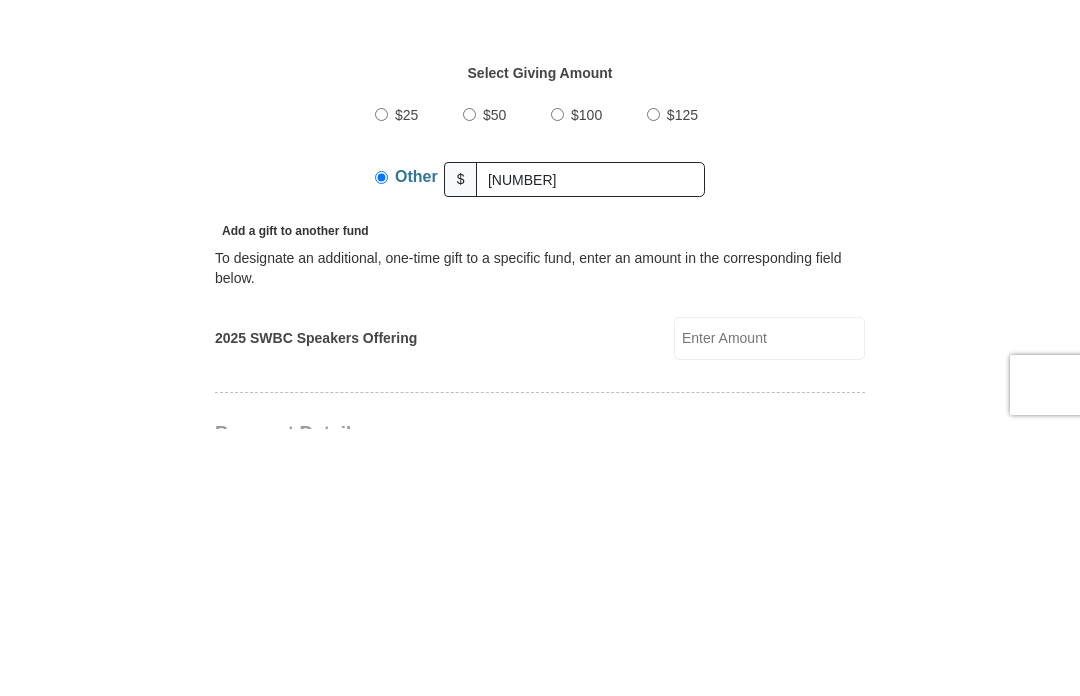 click on "Other" at bounding box center (416, 447) 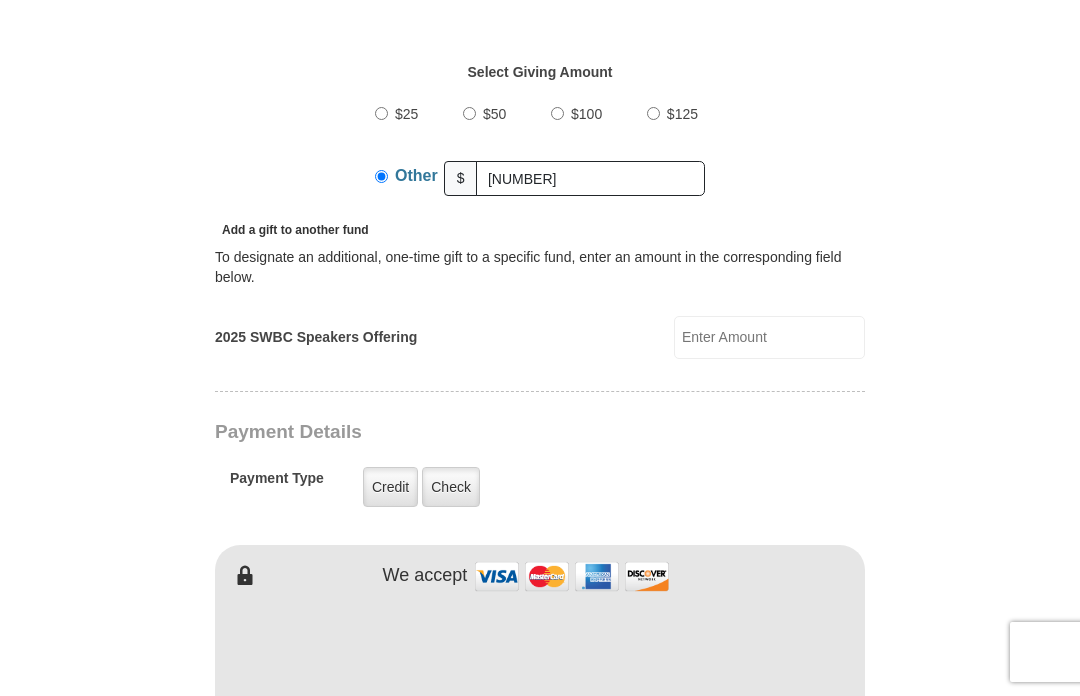 click on "Other" at bounding box center (416, 179) 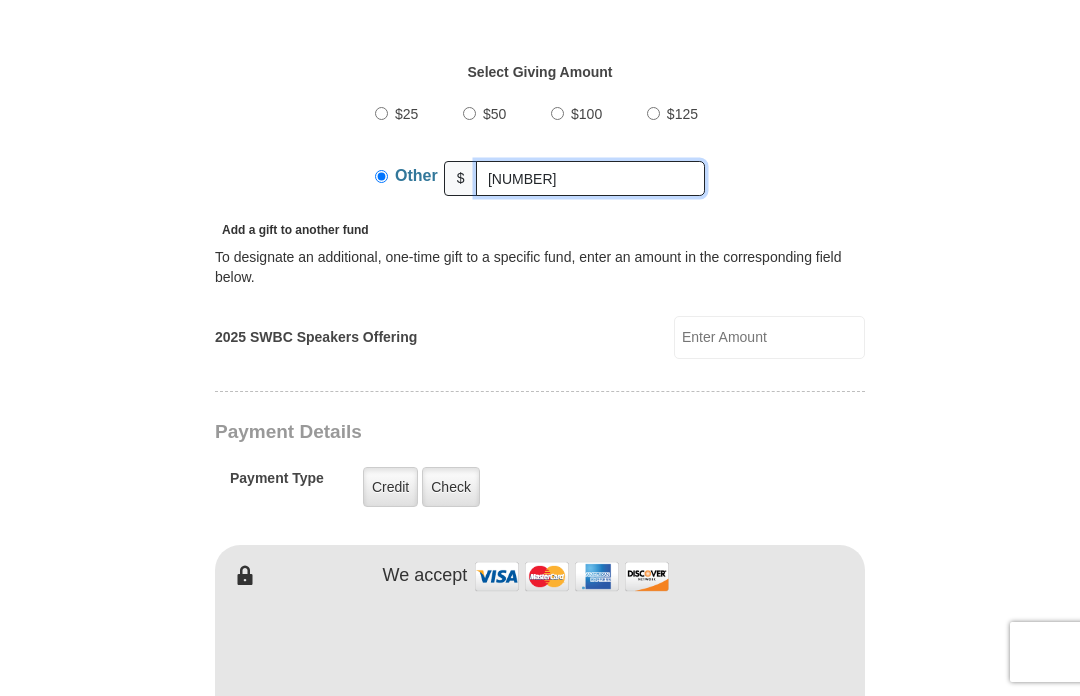 scroll, scrollTop: 635, scrollLeft: 0, axis: vertical 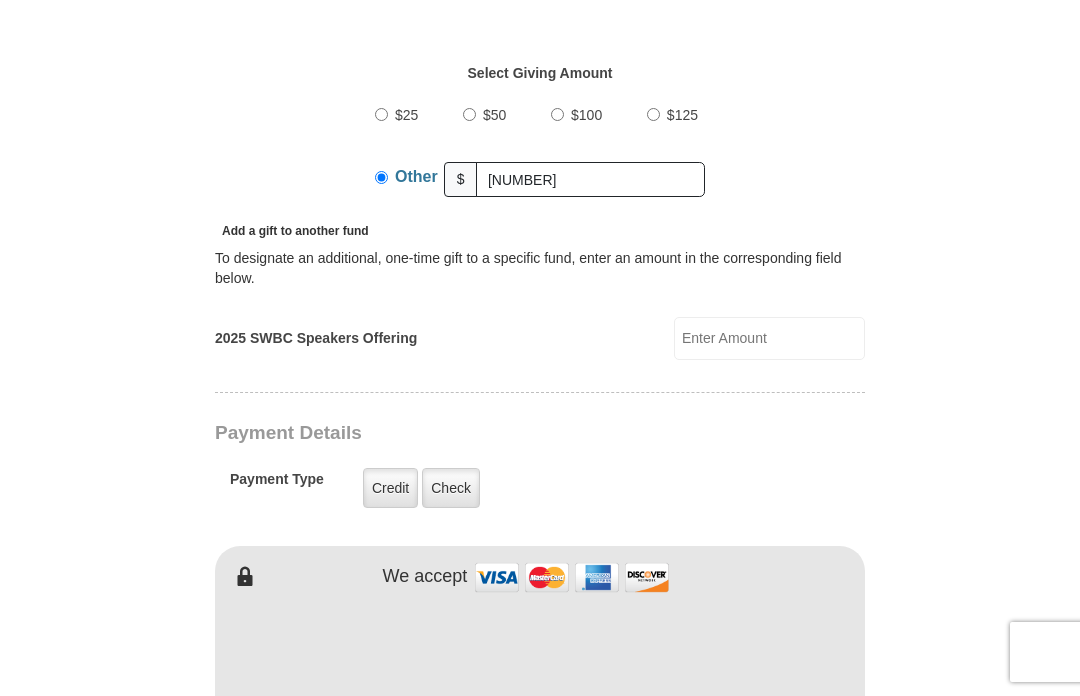 click on "Other" at bounding box center [381, 177] 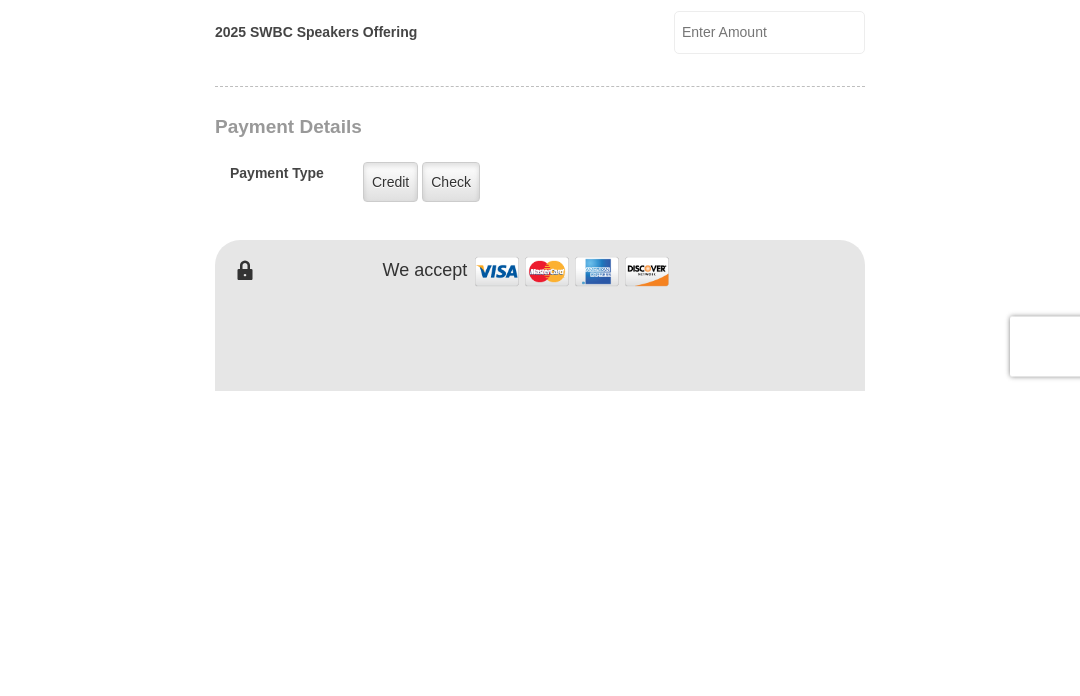 click on "Credit" at bounding box center (390, 488) 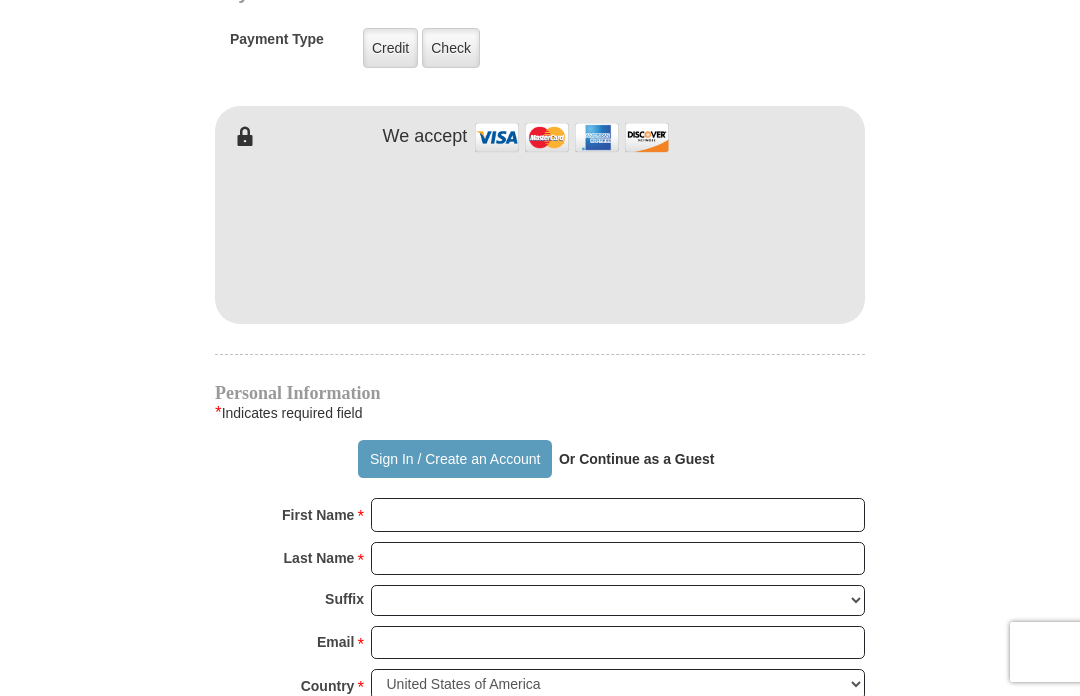 scroll, scrollTop: 1074, scrollLeft: 0, axis: vertical 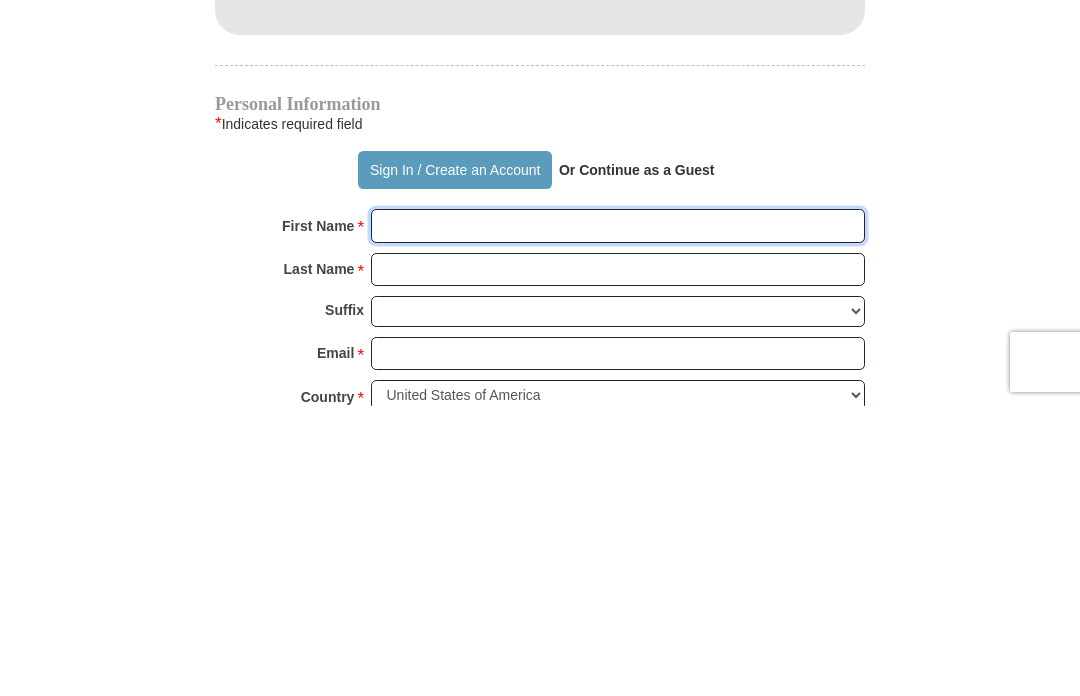 click on "First Name
*" at bounding box center [618, 516] 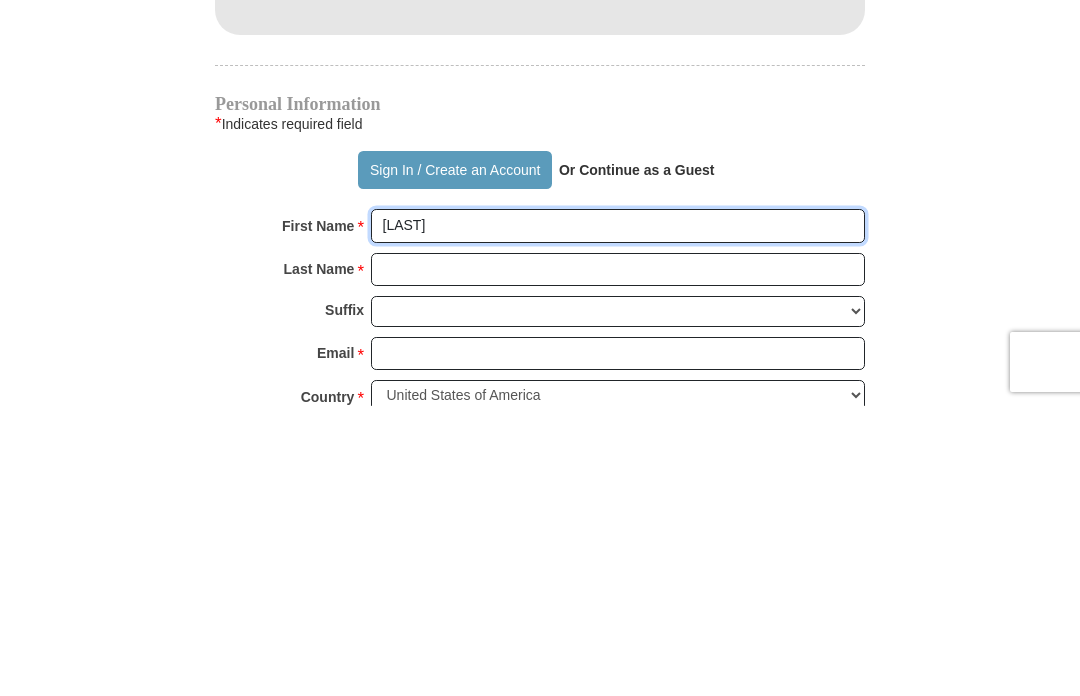 type on "[LAST]" 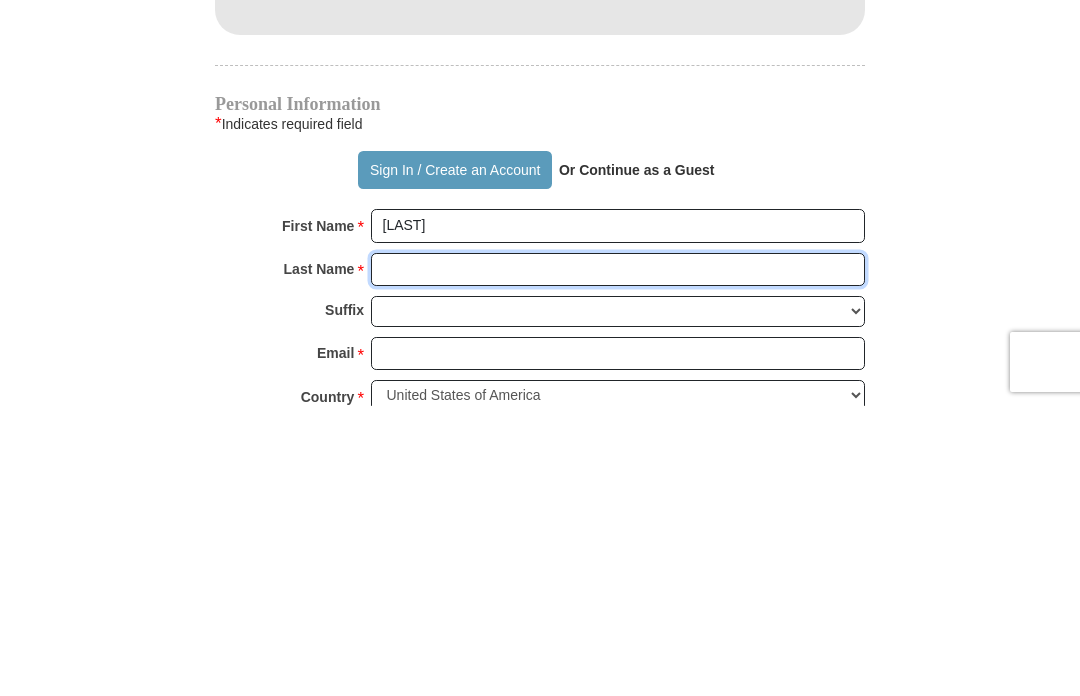 click on "Last Name
*" at bounding box center (618, 560) 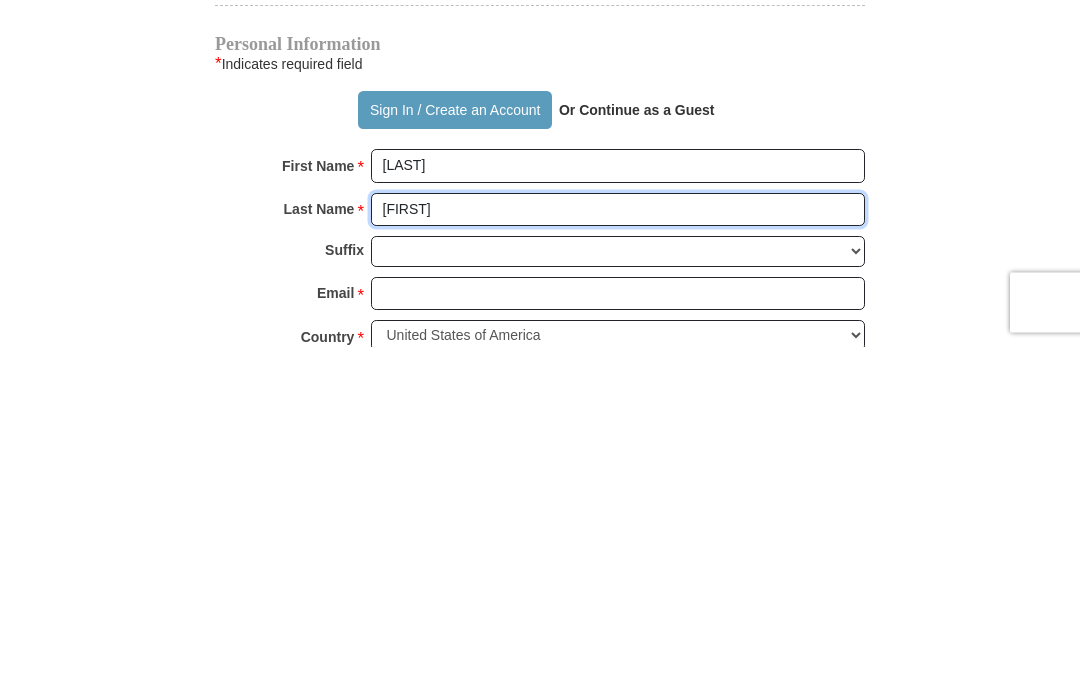type on "[FIRST]" 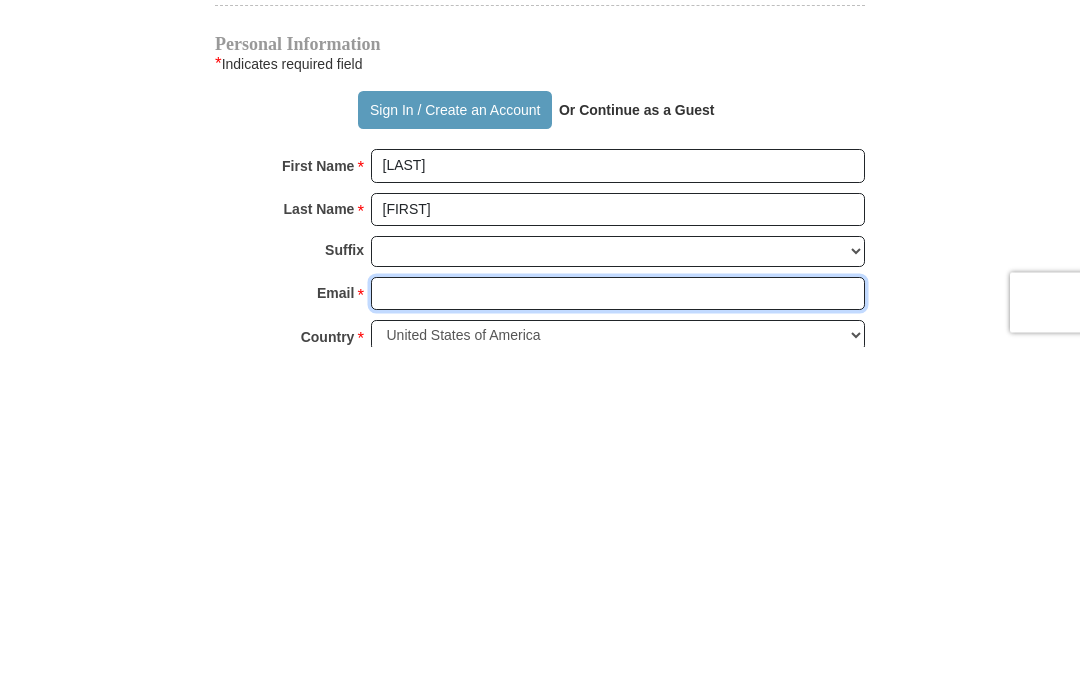click on "Email
*" at bounding box center (618, 644) 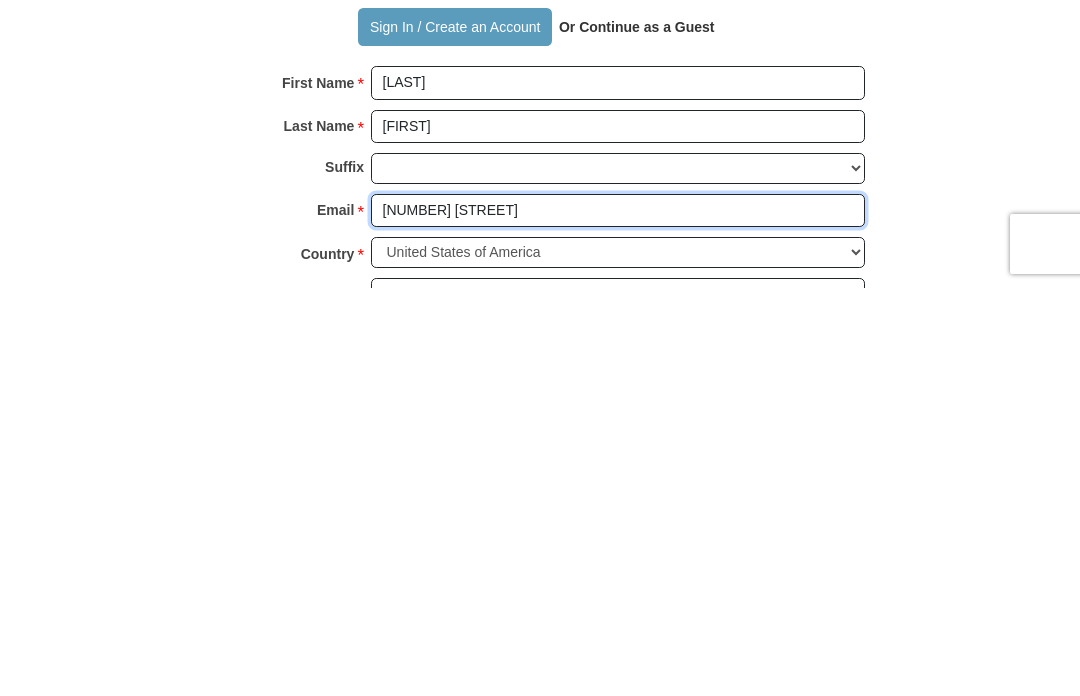 scroll, scrollTop: 1107, scrollLeft: 0, axis: vertical 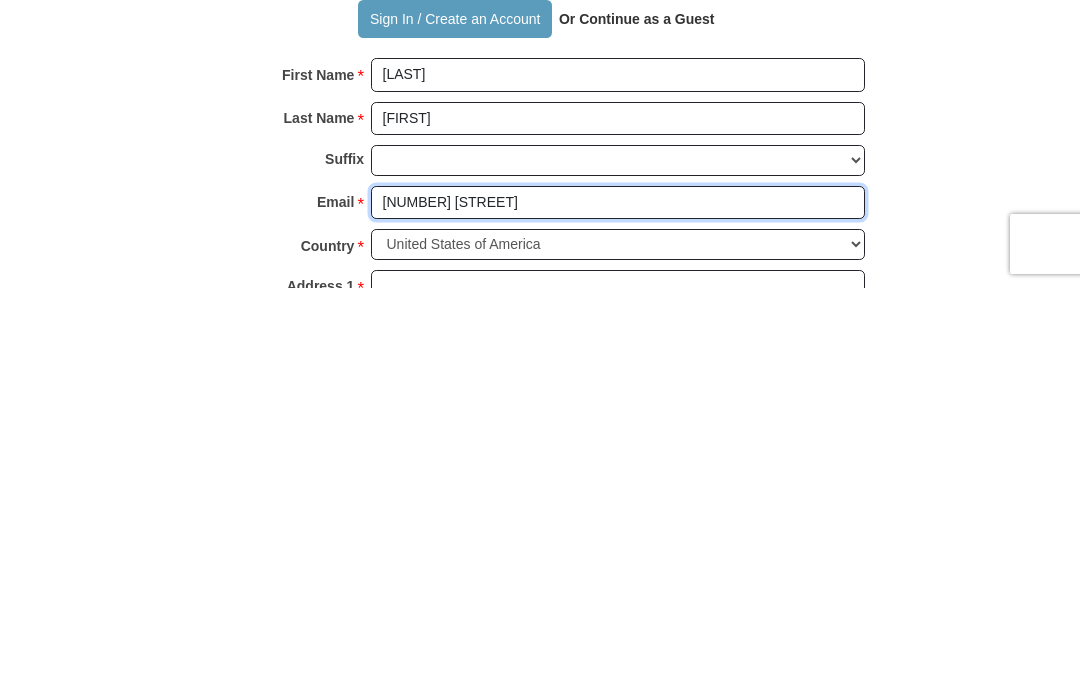 type on "[NUMBER] [STREET]" 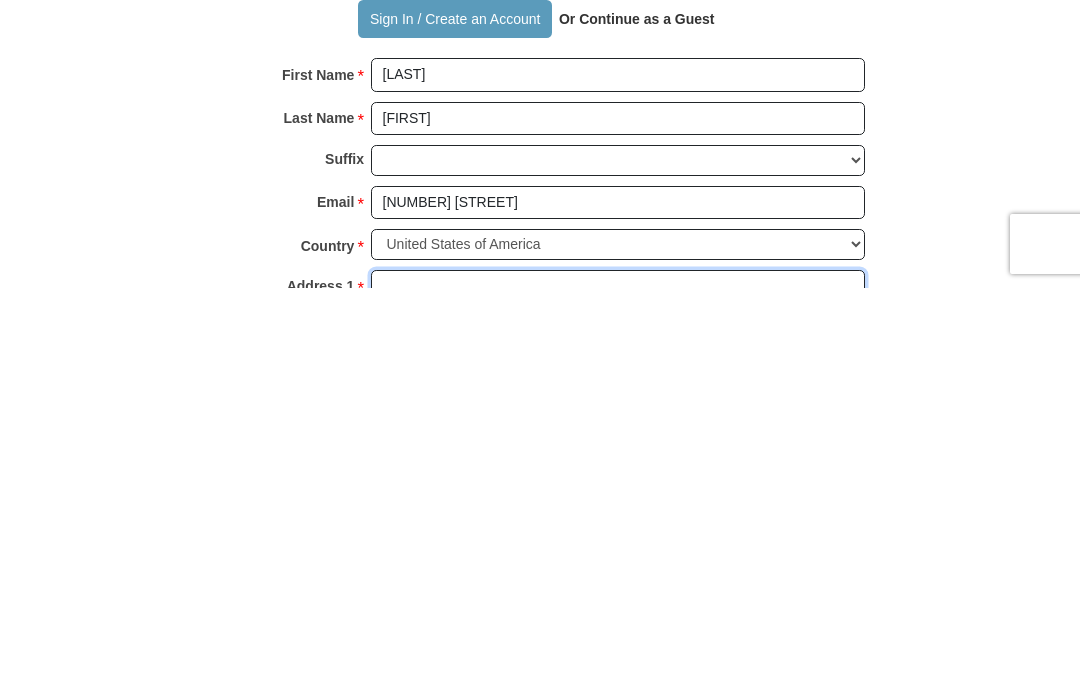 click on "Address 1
*" at bounding box center (618, 695) 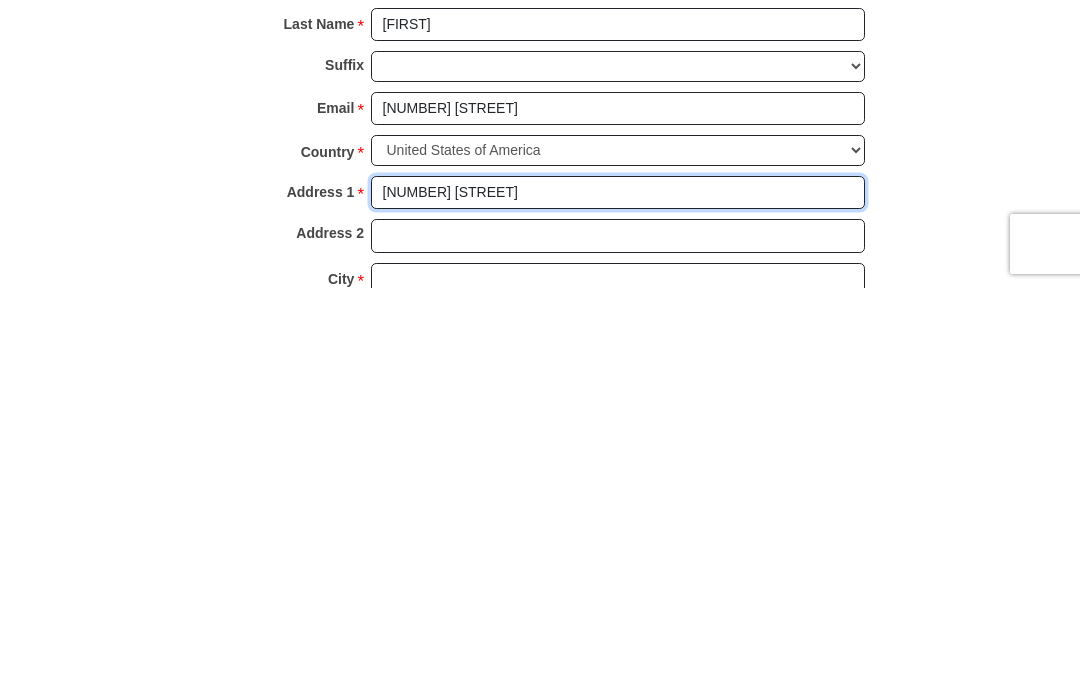 scroll, scrollTop: 1201, scrollLeft: 0, axis: vertical 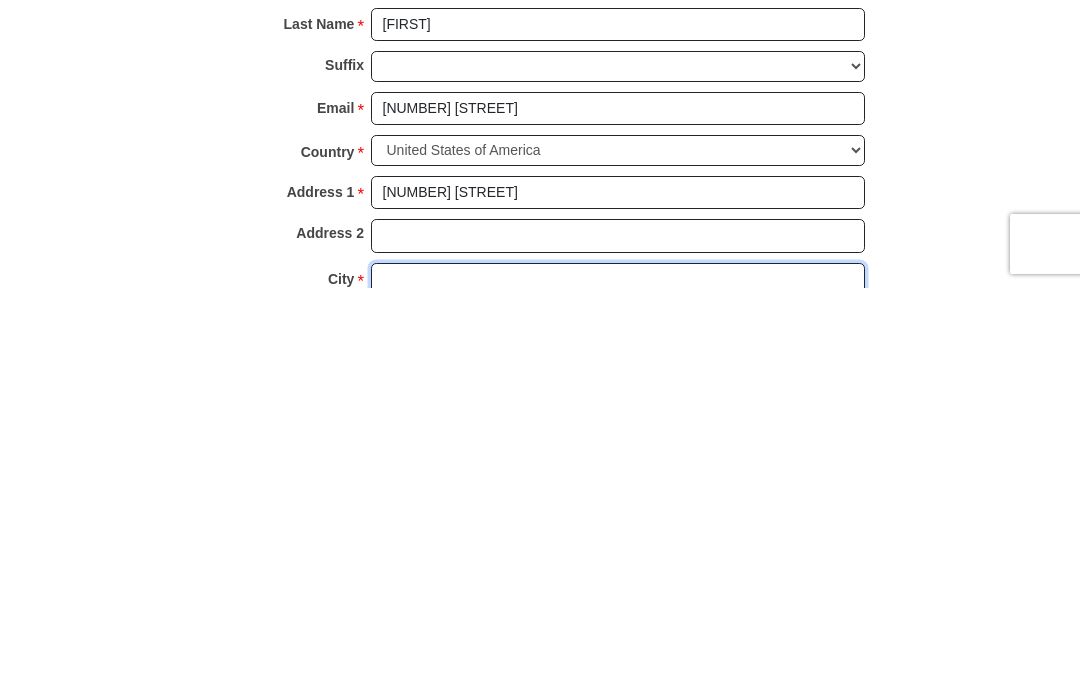 click on "City
*" at bounding box center [618, 688] 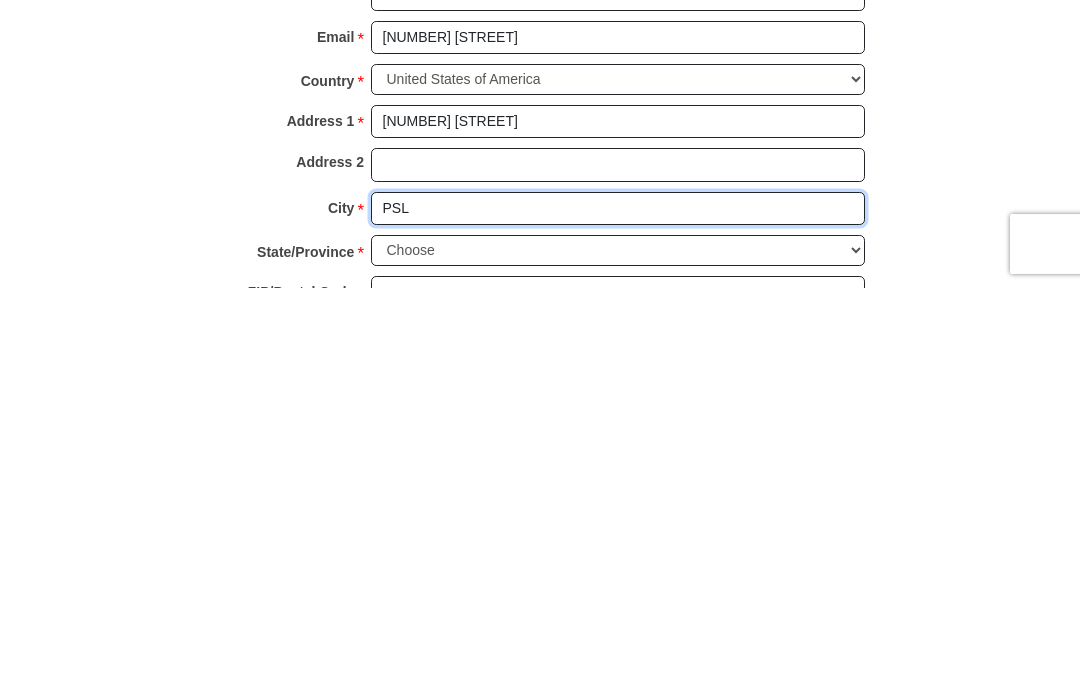 type on "PSL" 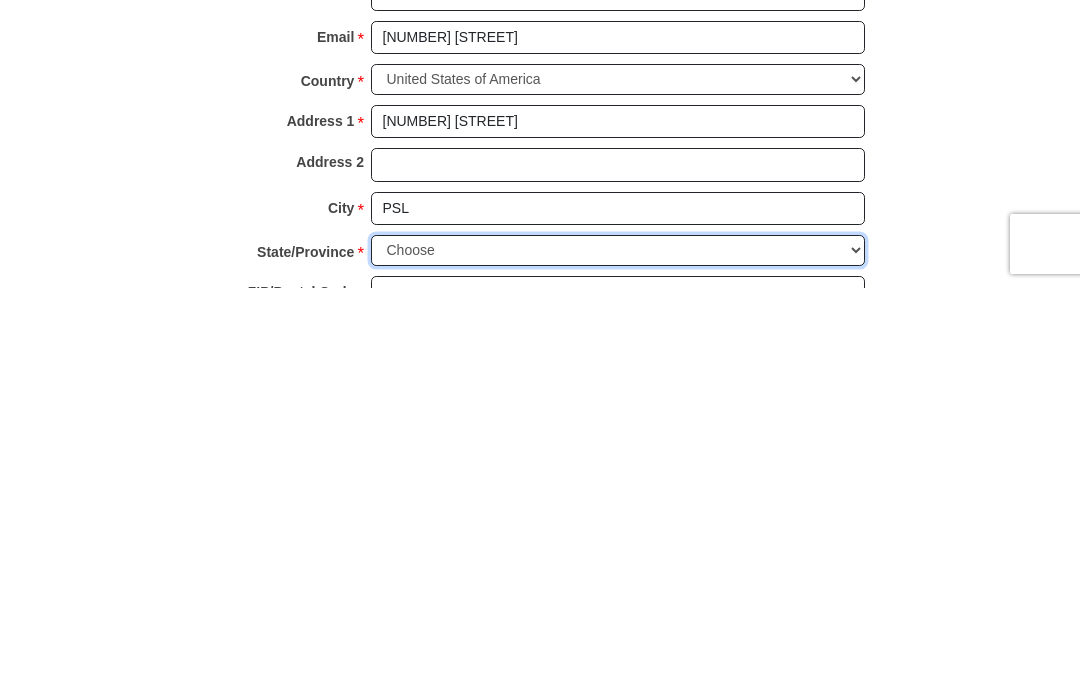 click on "Choose Alabama Alaska American Samoa Arizona Arkansas Armed Forces Americas Armed Forces Europe Armed Forces Pacific California Colorado Connecticut Delaware District of Columbia Federated States of Micronesia Florida Georgia Guam Hawaii Idaho Illinois Indiana Iowa Kansas Kentucky Louisiana Maine Marshall Islands Maryland Massachusetts Michigan Minnesota Mississippi Missouri Montana Nebraska Nevada New Hampshire New Jersey New Mexico New York North Carolina North Dakota Northern Mariana Islands Ohio Oklahoma Oregon Palau Pennsylvania Puerto Rico Rhode Island South Carolina South Dakota Tennessee Texas Utah Vermont Virgin Islands Virginia Washington West Virginia Wisconsin Wyoming" at bounding box center (618, 658) 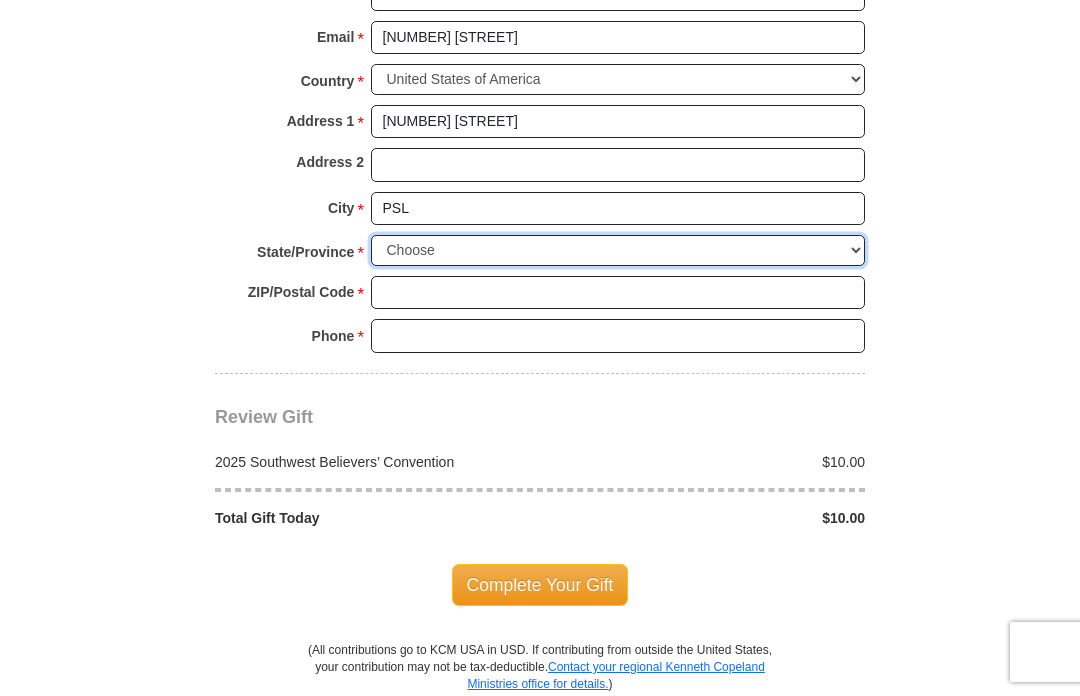 select on "FL" 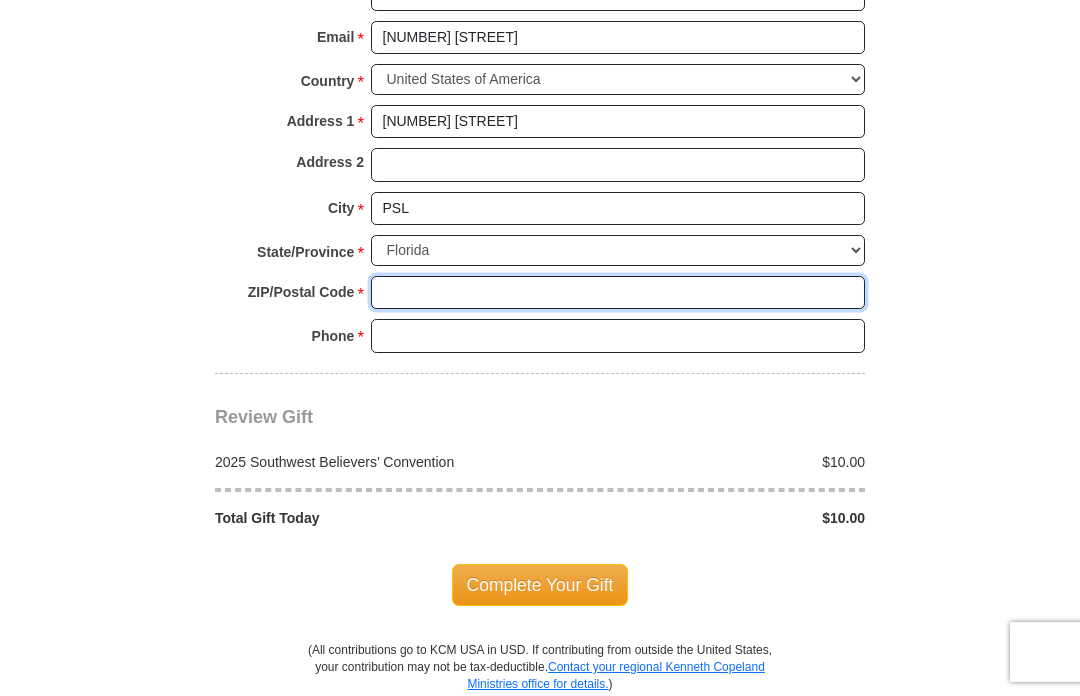 click on "ZIP/Postal Code
*" at bounding box center (618, 293) 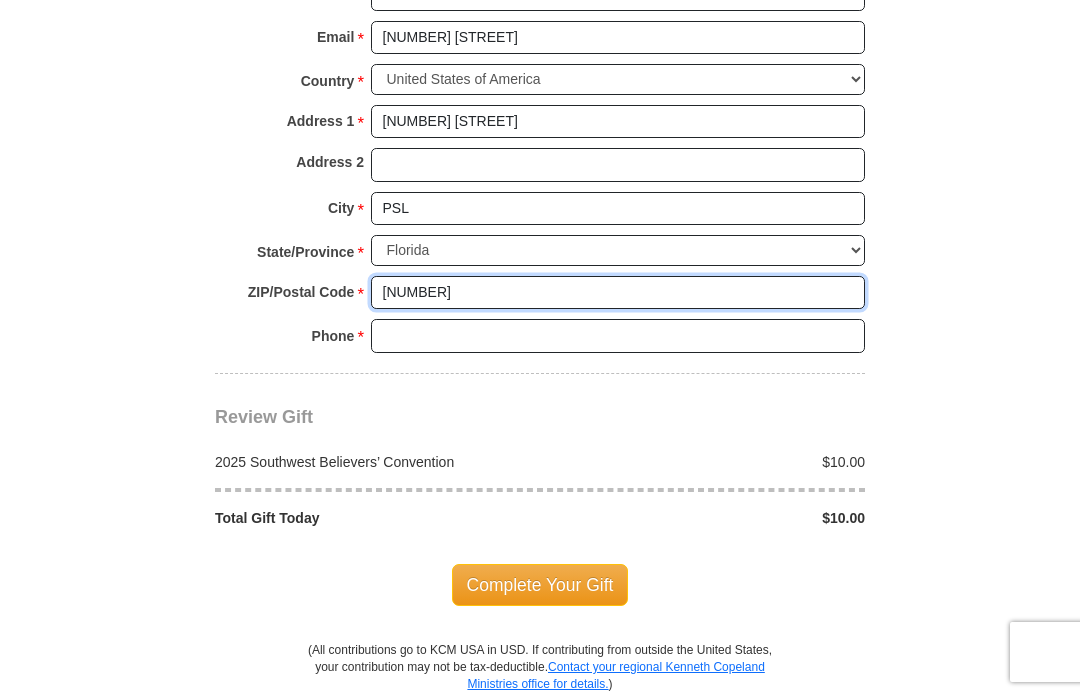 type on "[NUMBER]" 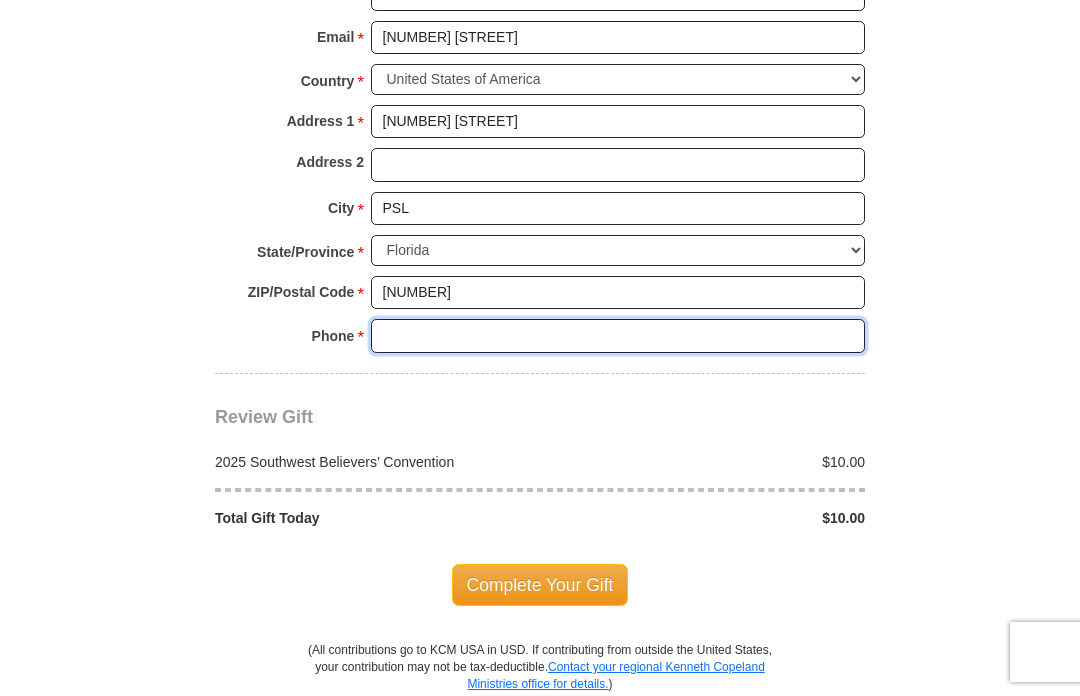 click on "Phone
*
*" at bounding box center (618, 336) 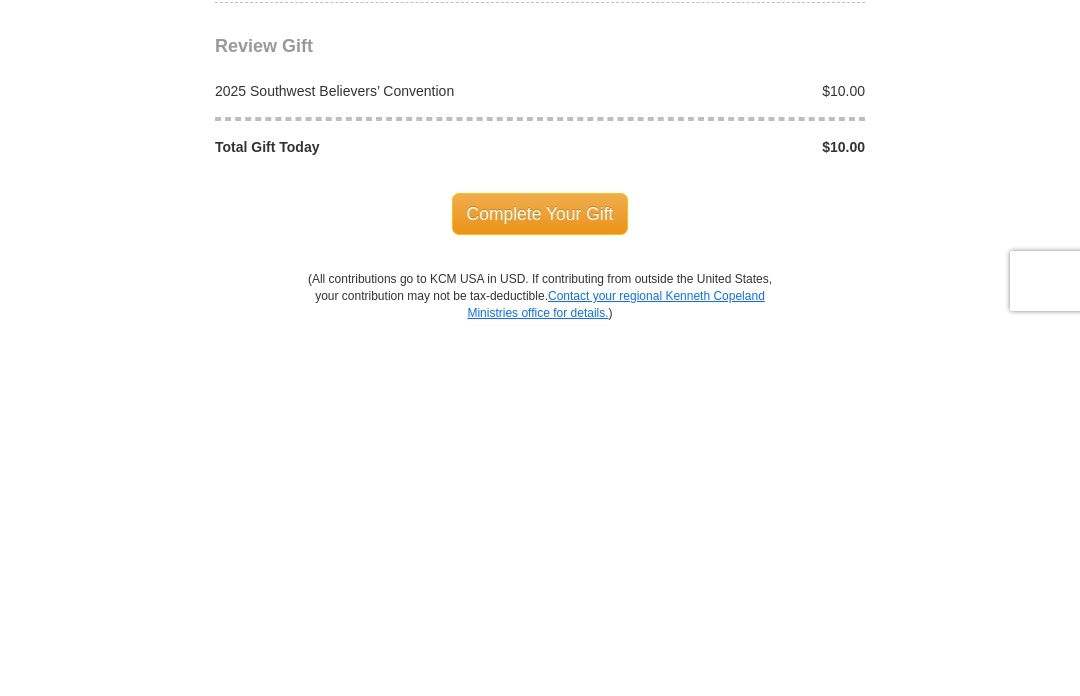 type on "[PHONE]" 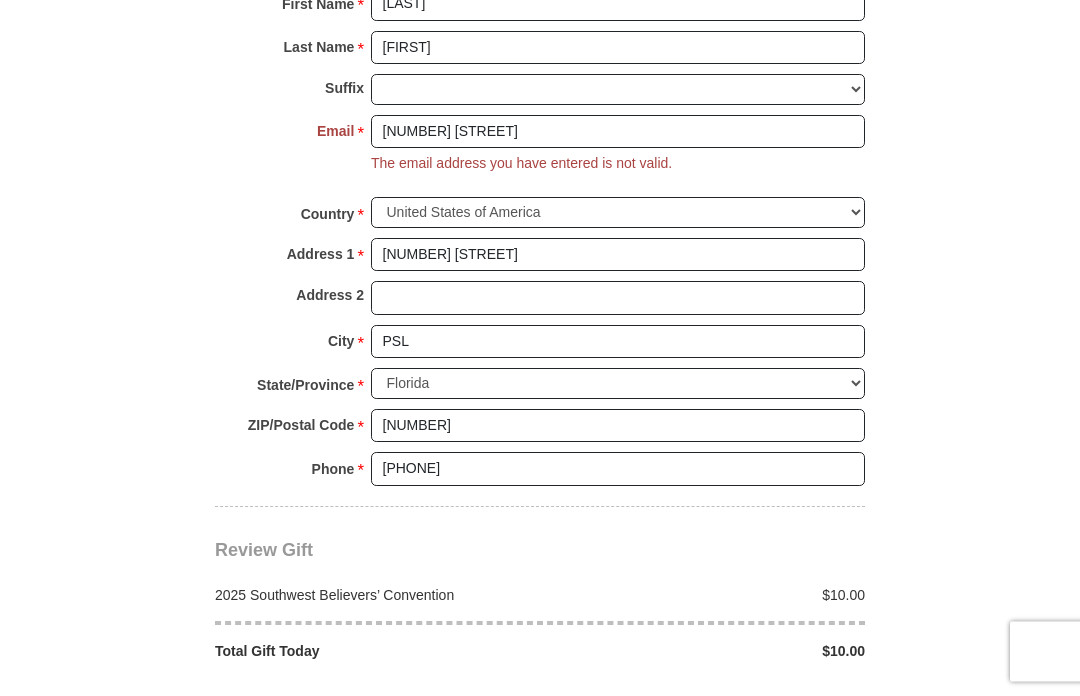scroll, scrollTop: 1581, scrollLeft: 0, axis: vertical 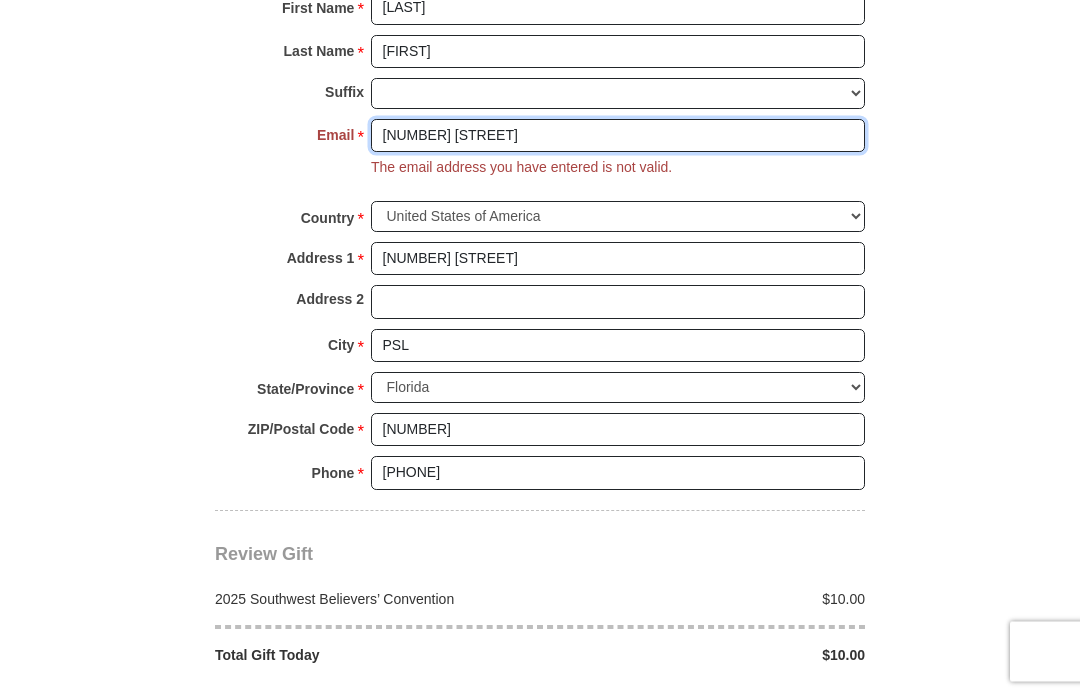 click on "[NUMBER] [STREET]" at bounding box center (618, 137) 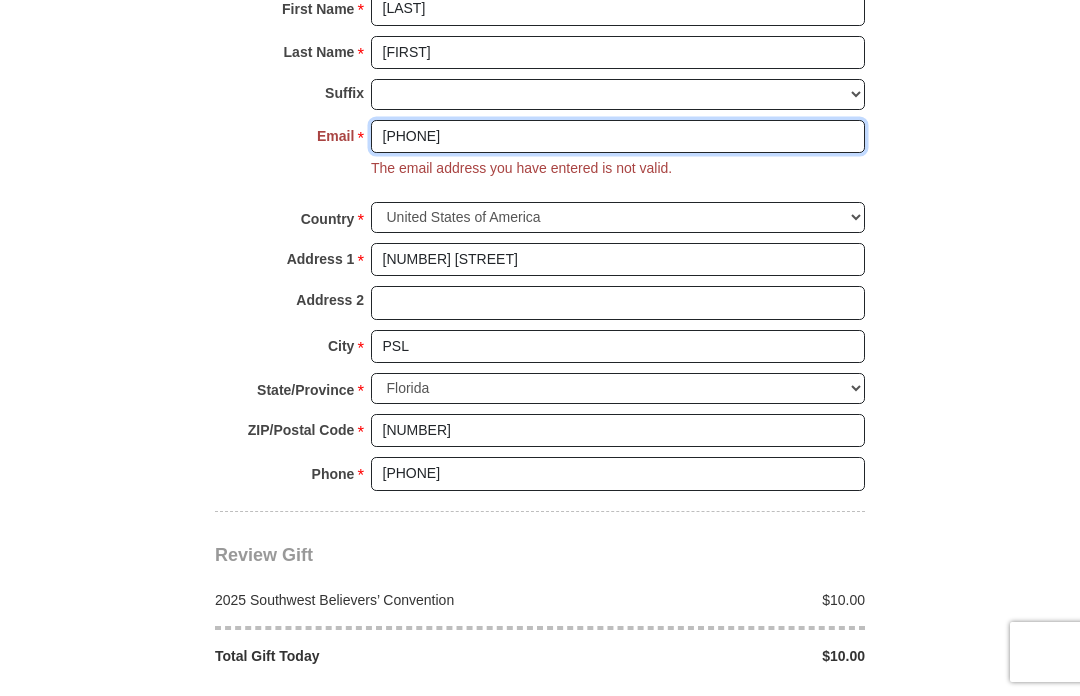 type on "7" 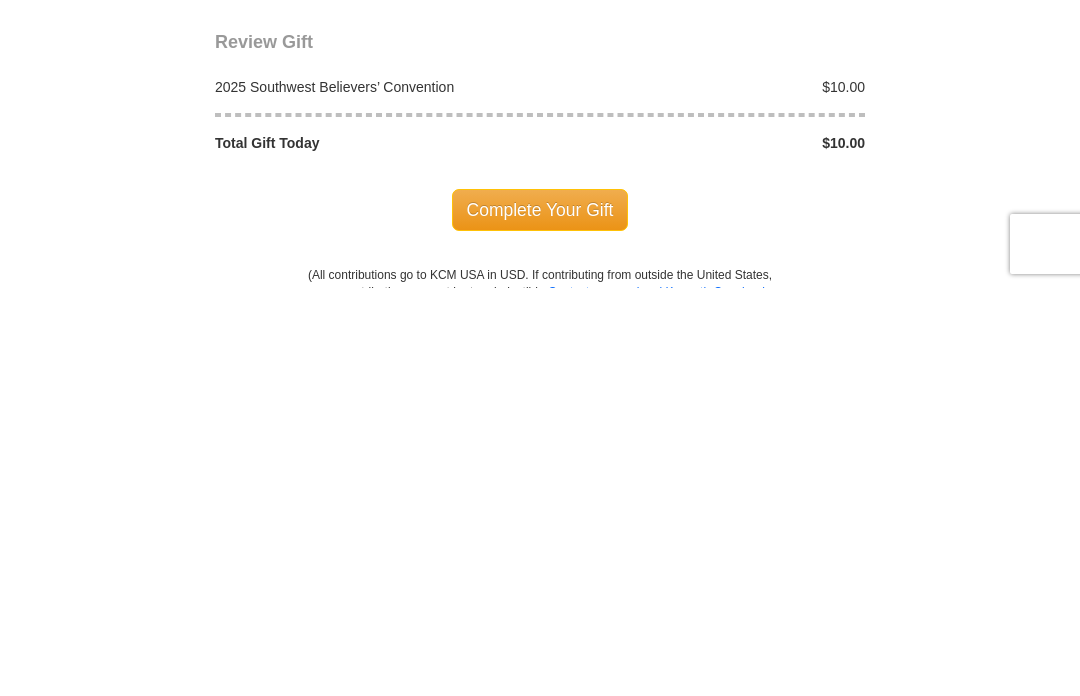 scroll, scrollTop: 1698, scrollLeft: 0, axis: vertical 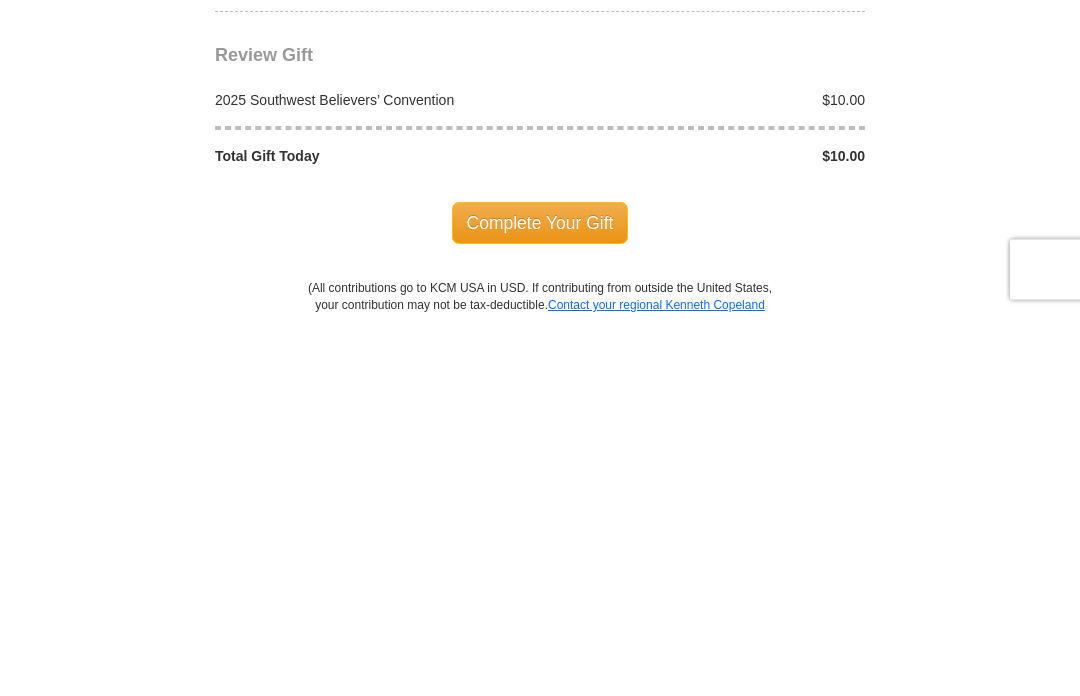 type on "[EMAIL]" 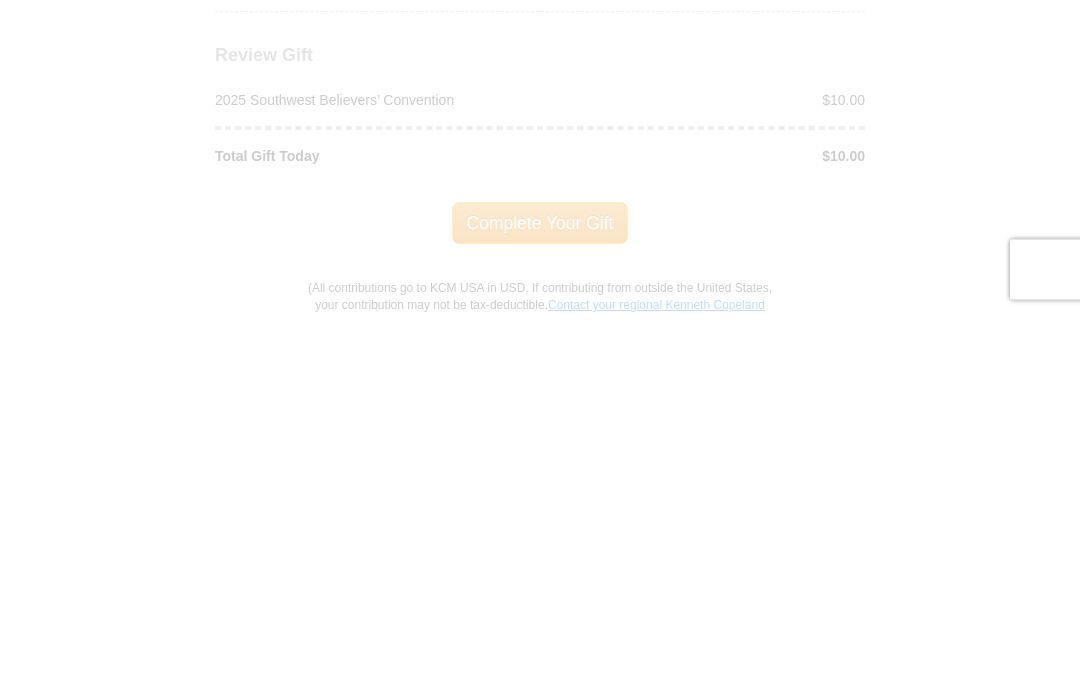 scroll, scrollTop: 2081, scrollLeft: 0, axis: vertical 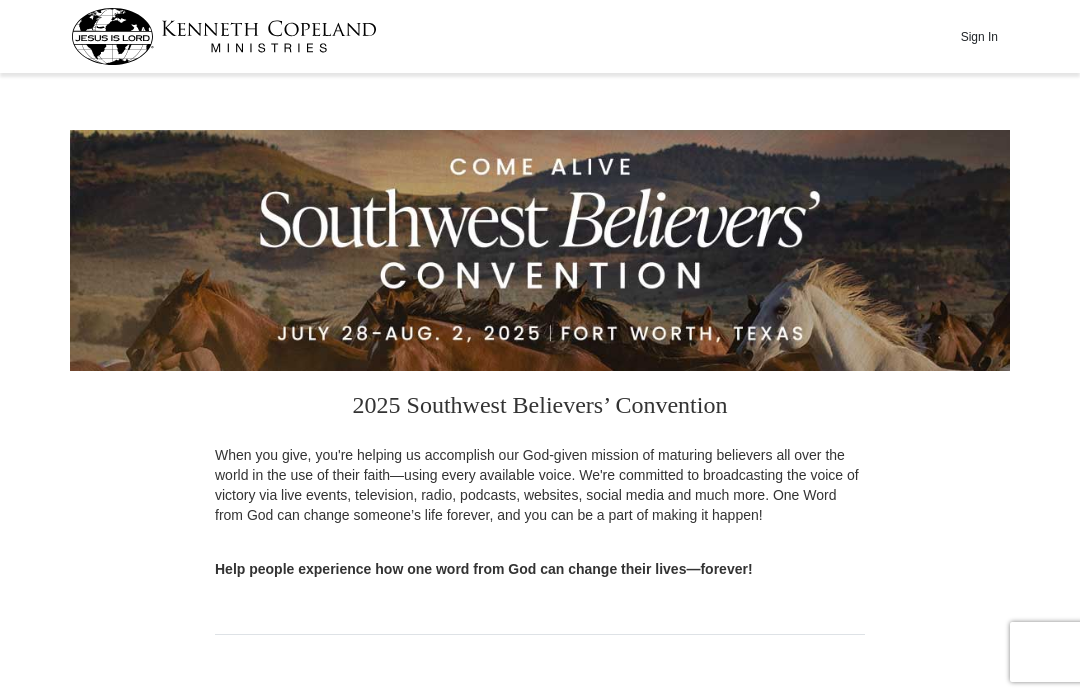select on "FL" 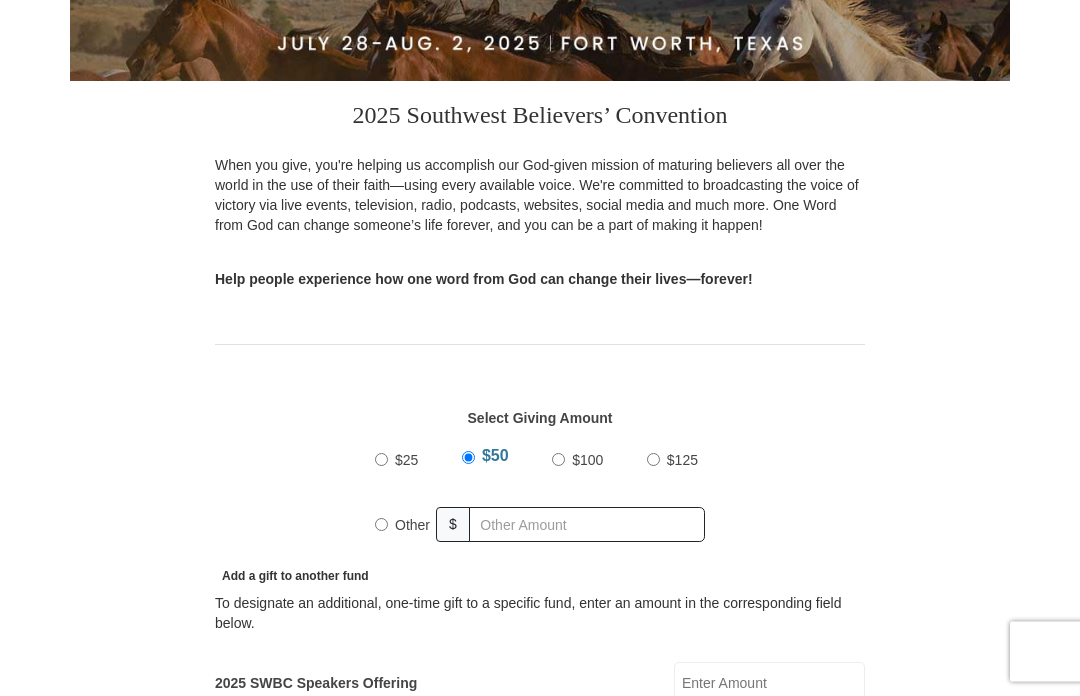 scroll, scrollTop: 316, scrollLeft: 0, axis: vertical 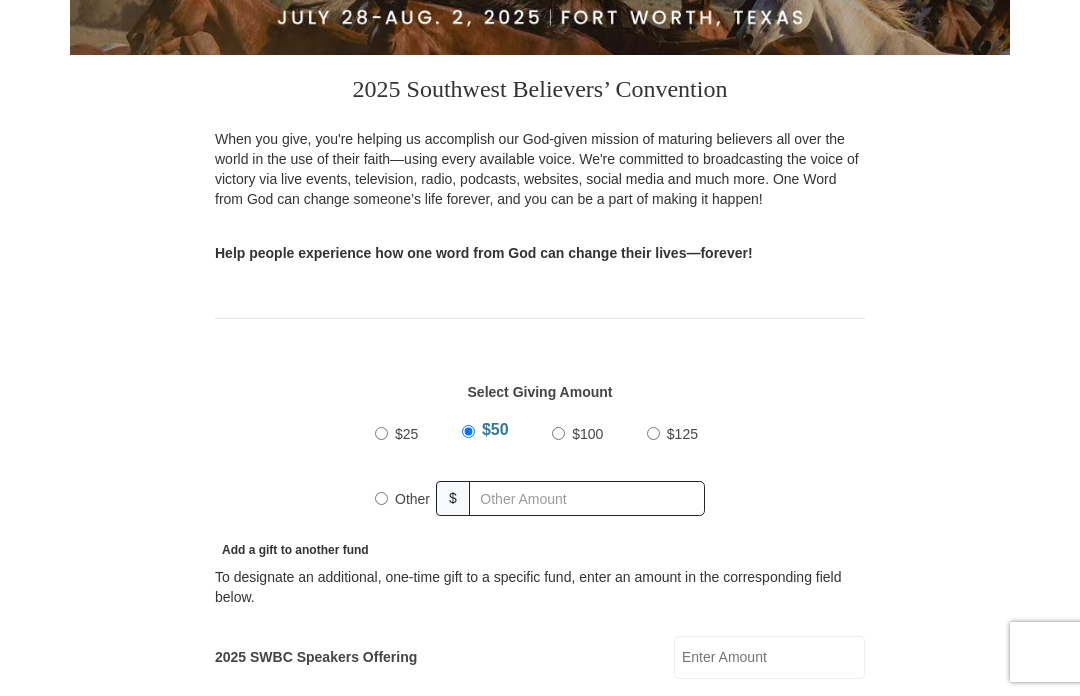 click on "$25
$50
$100
$125
Other $" at bounding box center (540, 474) 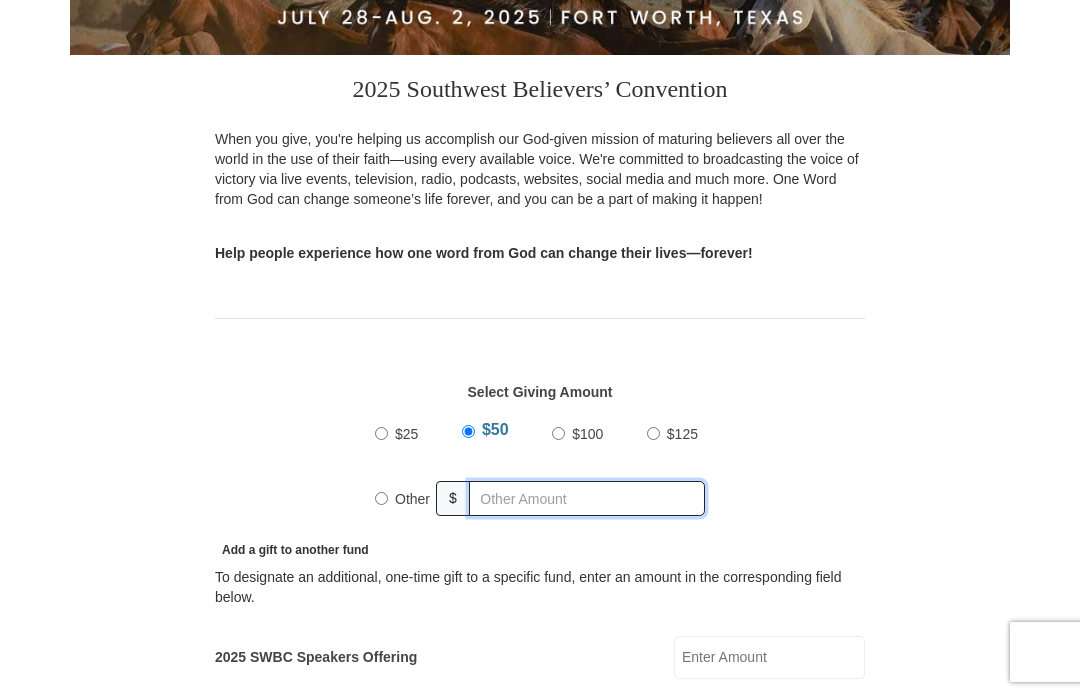 radio on "true" 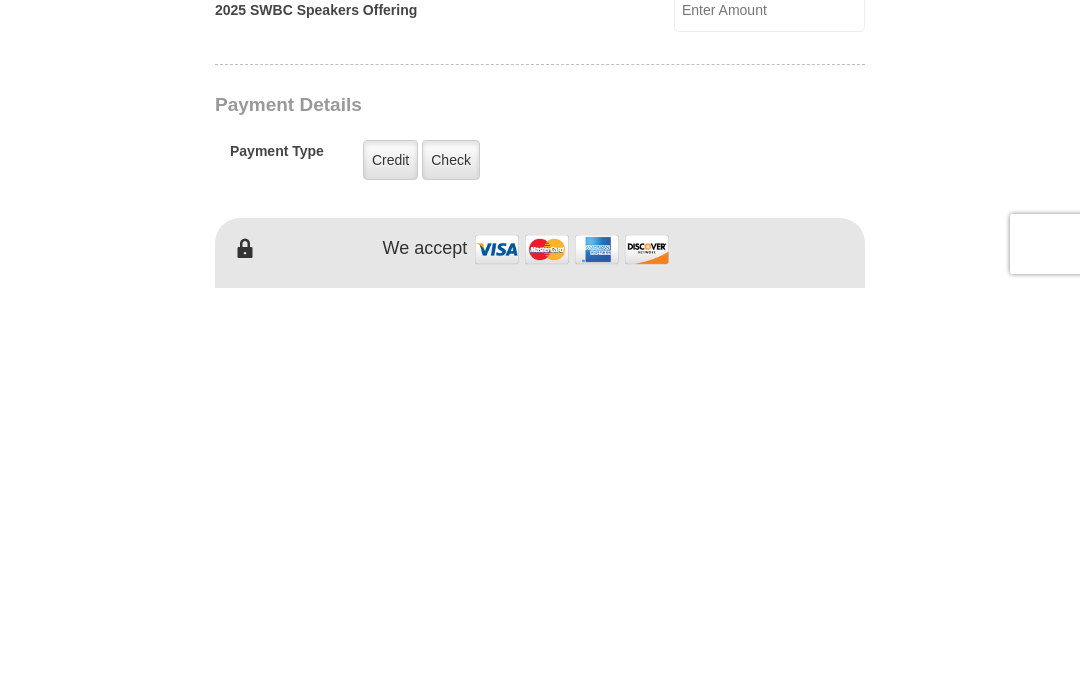 scroll, scrollTop: 559, scrollLeft: 0, axis: vertical 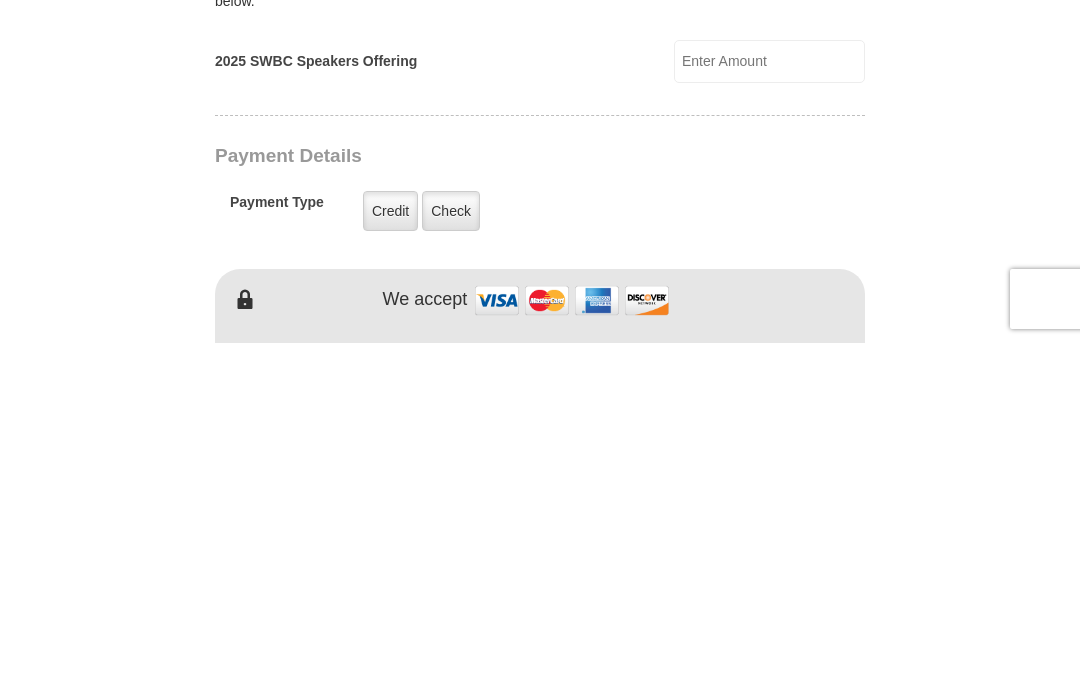 type on "[NUMBER]" 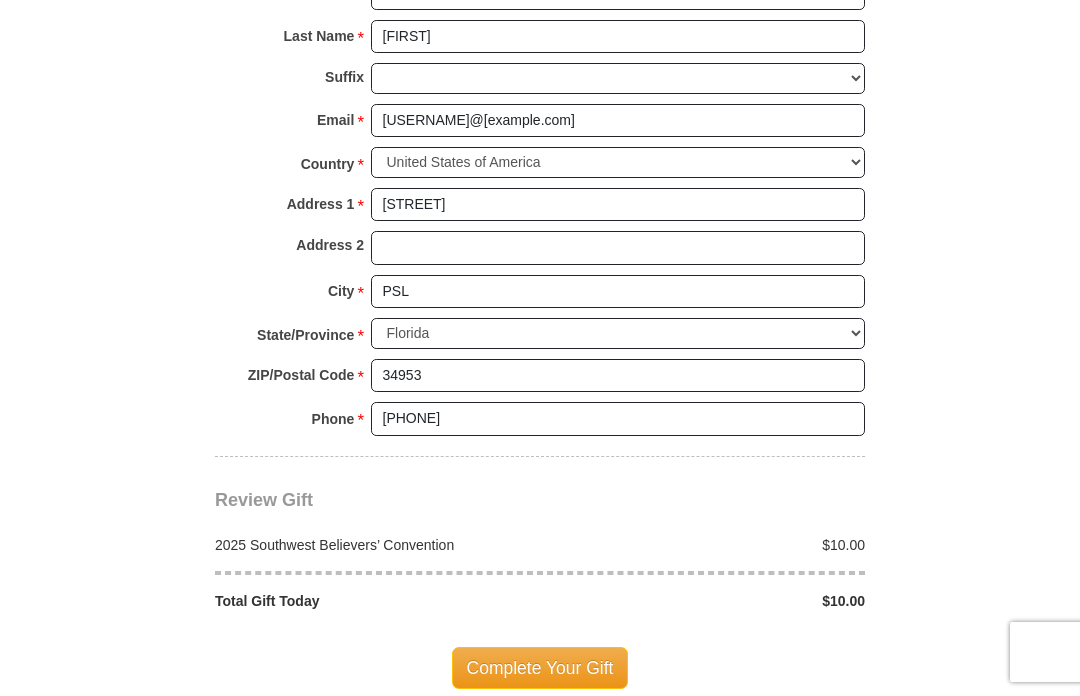 scroll, scrollTop: 1596, scrollLeft: 0, axis: vertical 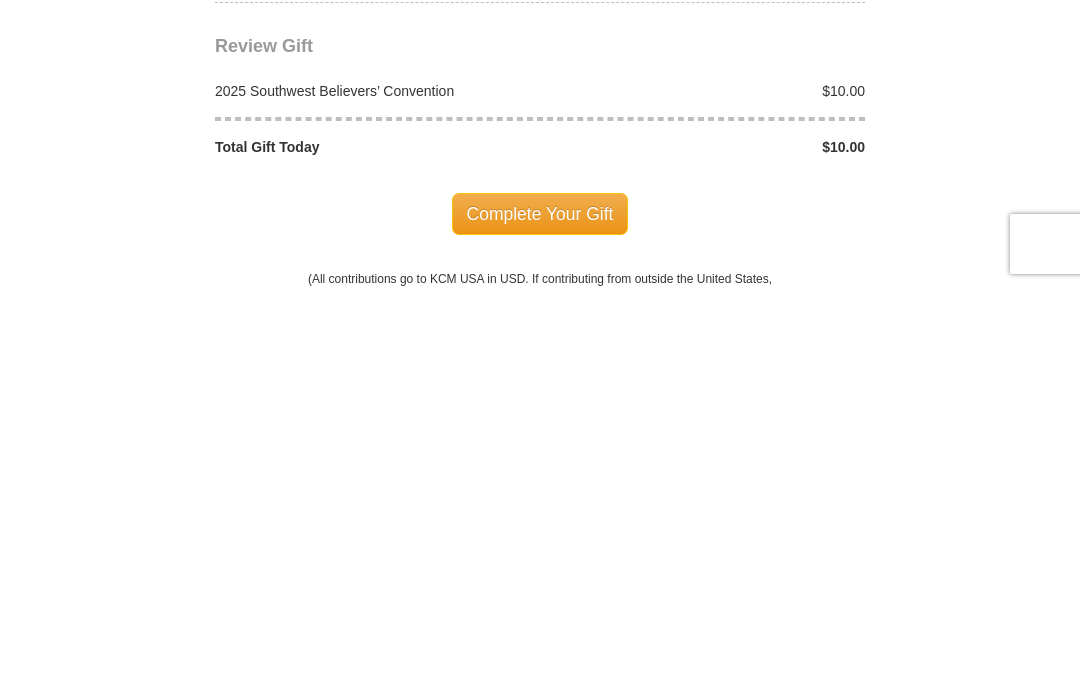 click on "Complete Your Gift" at bounding box center [540, 622] 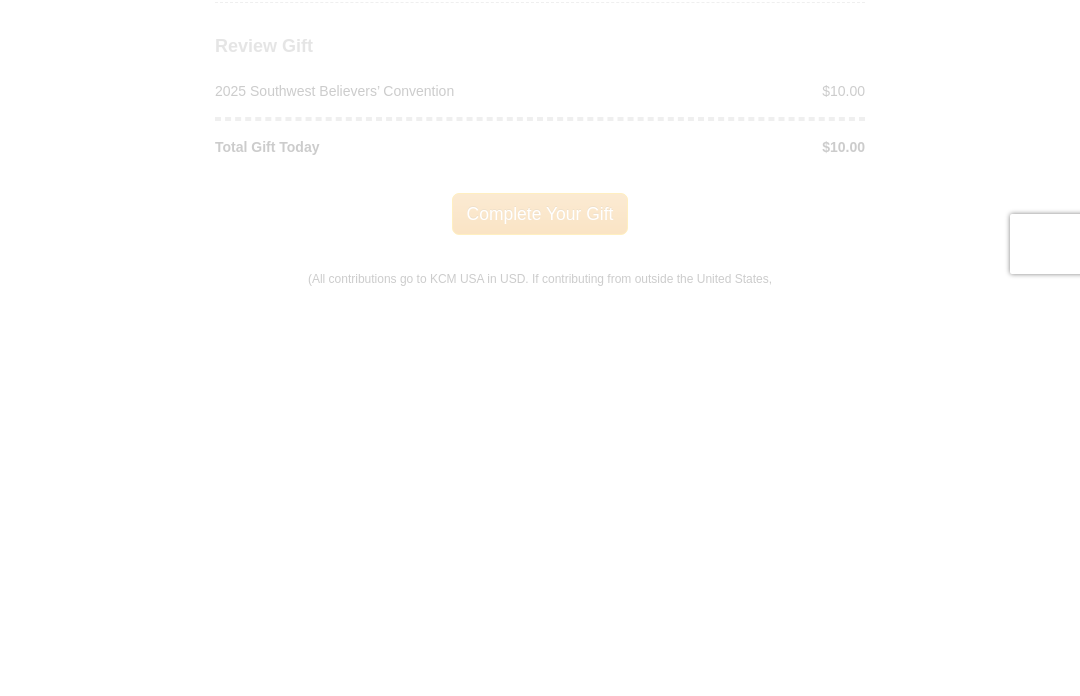 scroll, scrollTop: 2052, scrollLeft: 0, axis: vertical 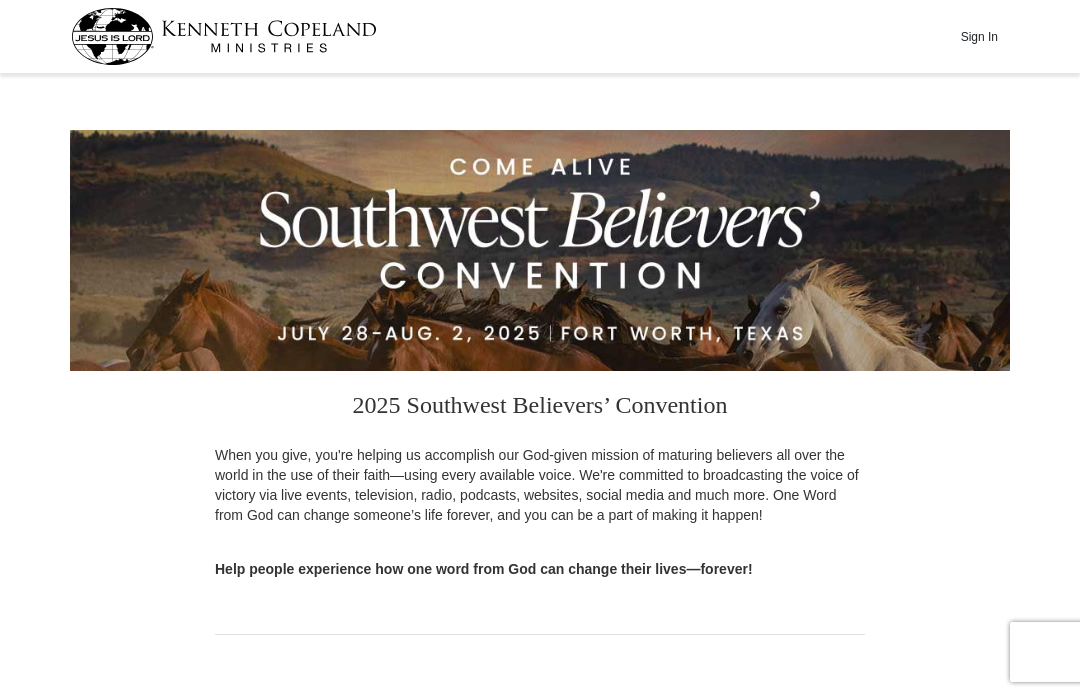select on "FL" 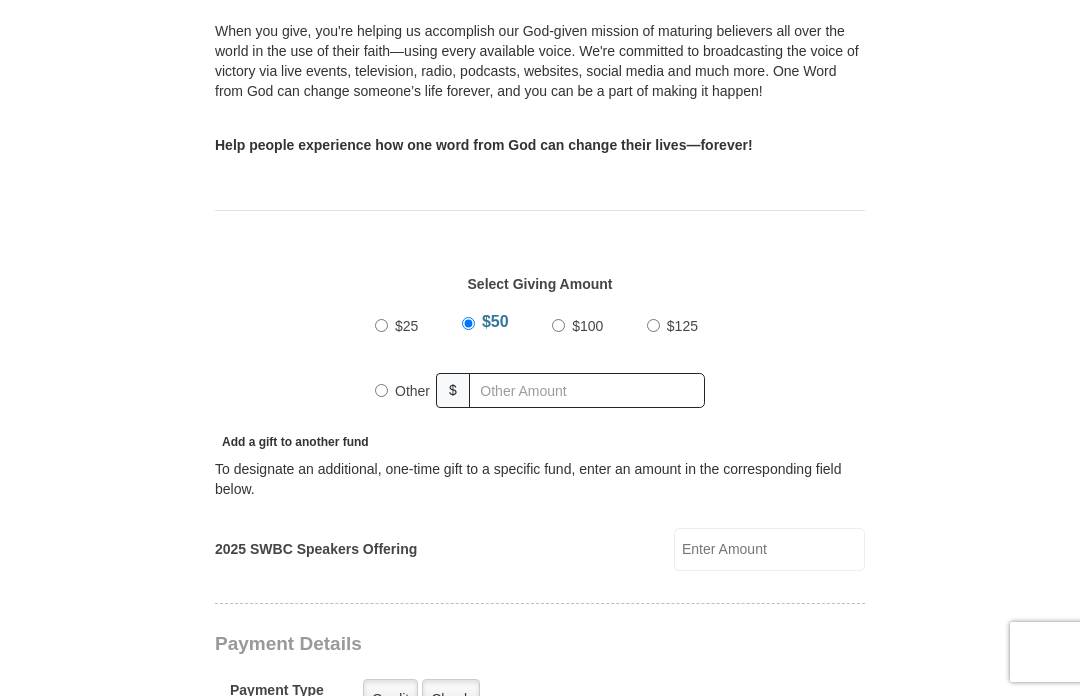 scroll, scrollTop: 0, scrollLeft: 0, axis: both 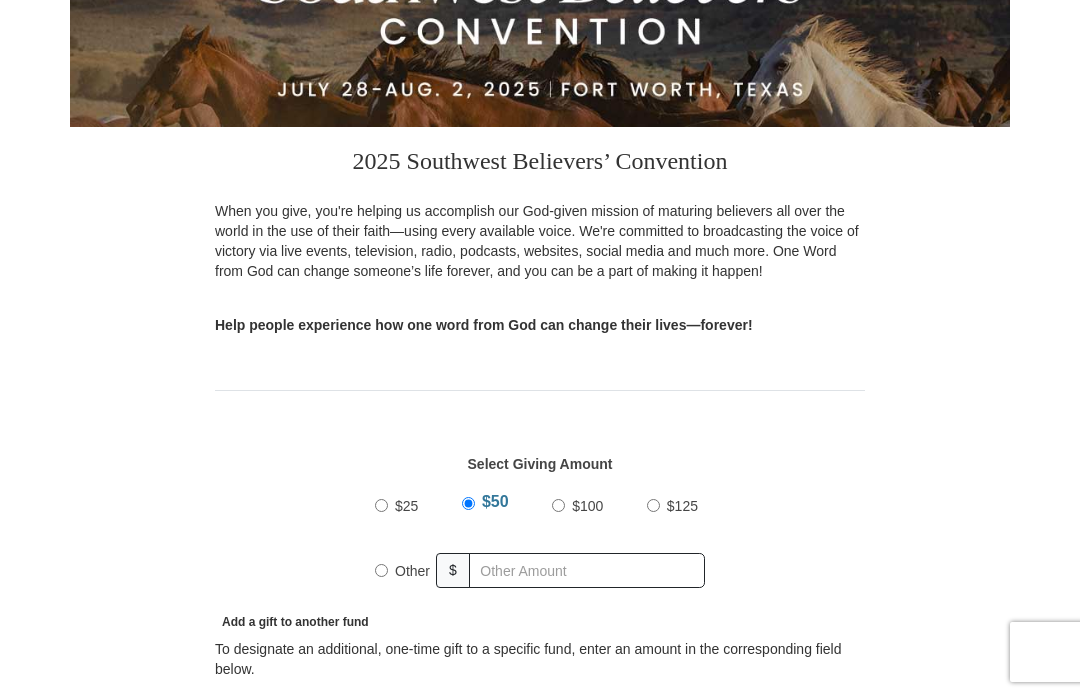 click on "Other" at bounding box center (381, 570) 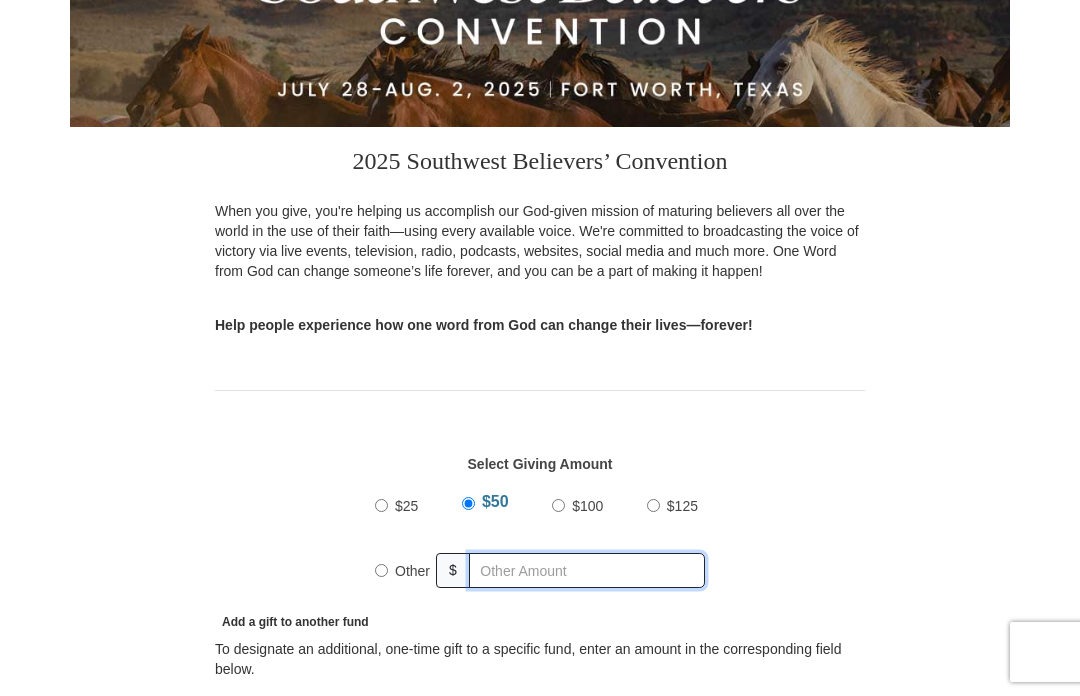 radio on "true" 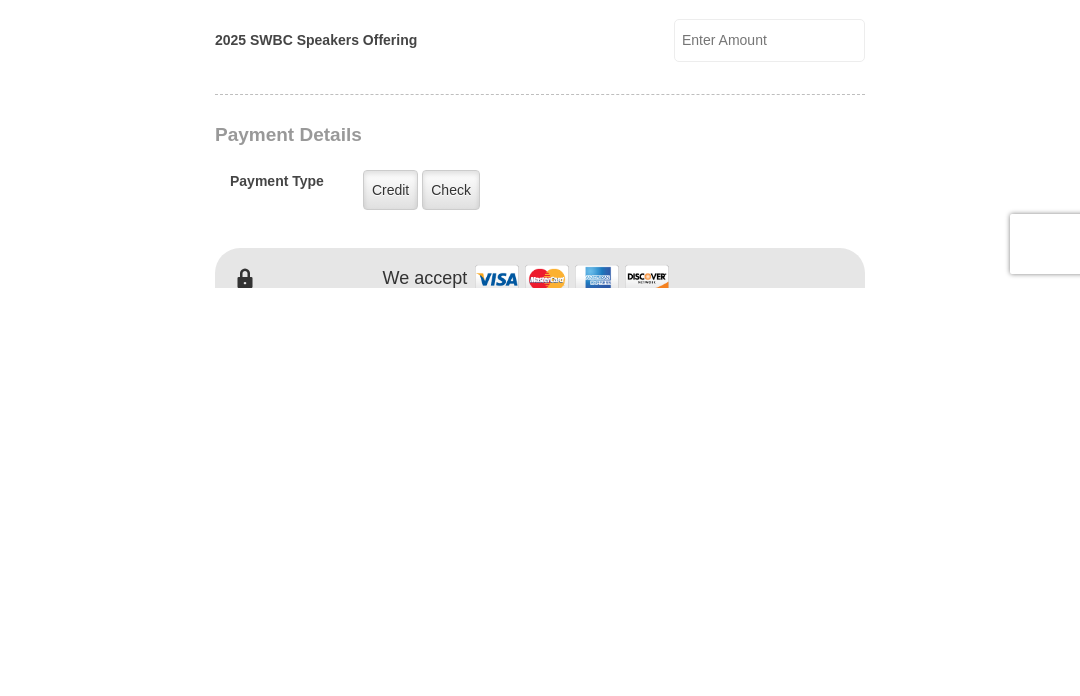 scroll, scrollTop: 540, scrollLeft: 0, axis: vertical 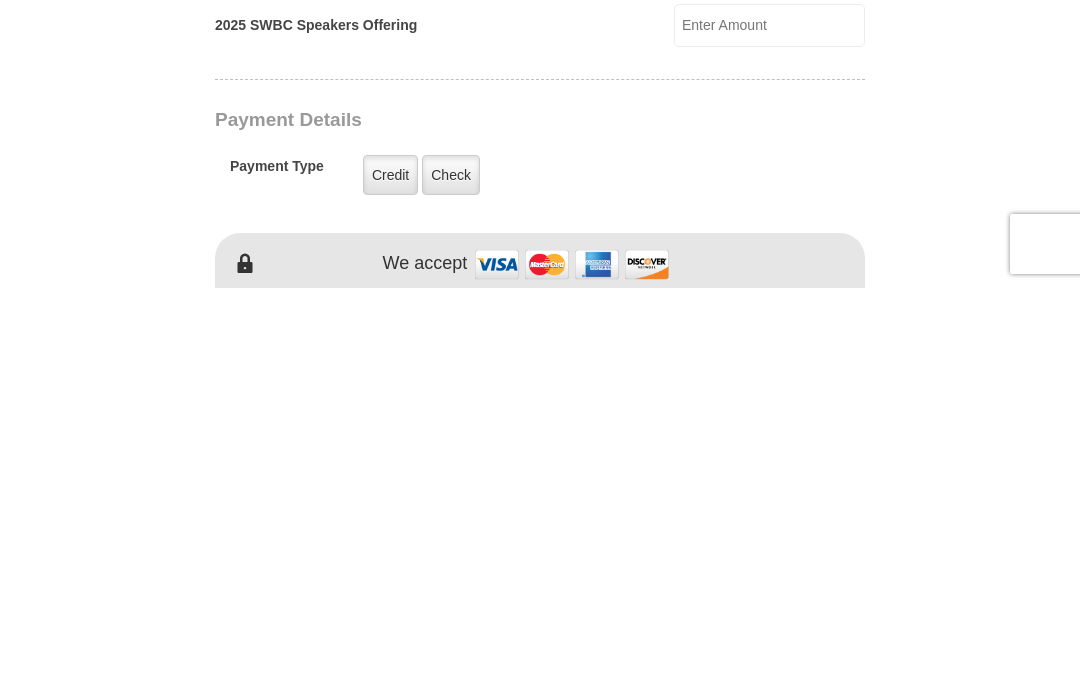 type on "[NUMBER]" 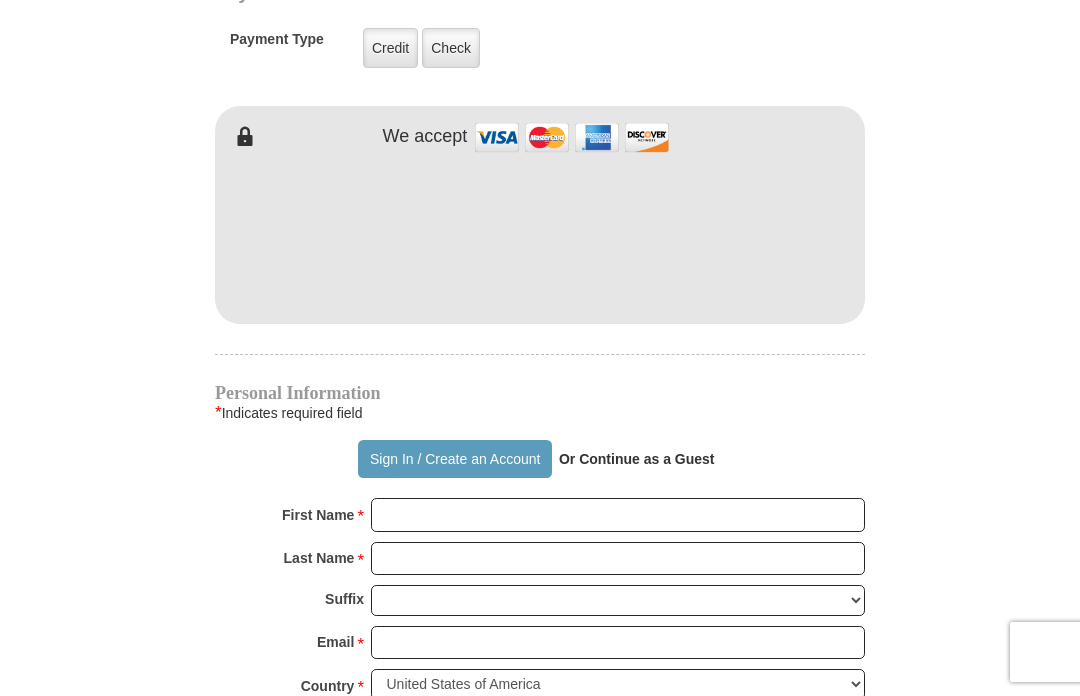 scroll, scrollTop: 1074, scrollLeft: 0, axis: vertical 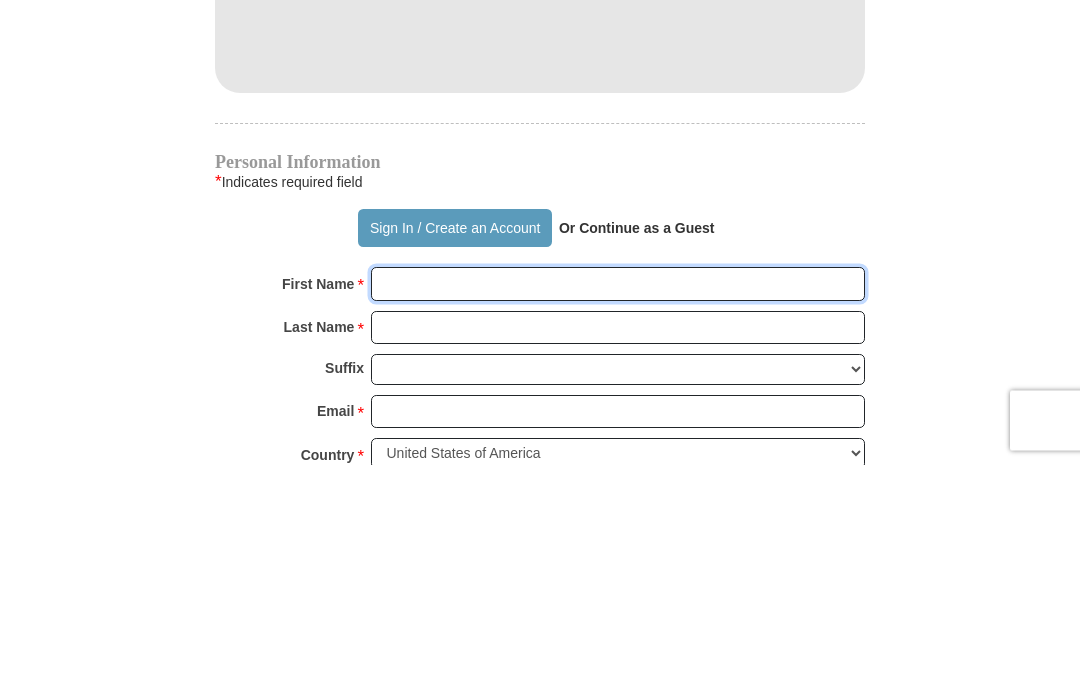 click on "First Name
*" at bounding box center [618, 516] 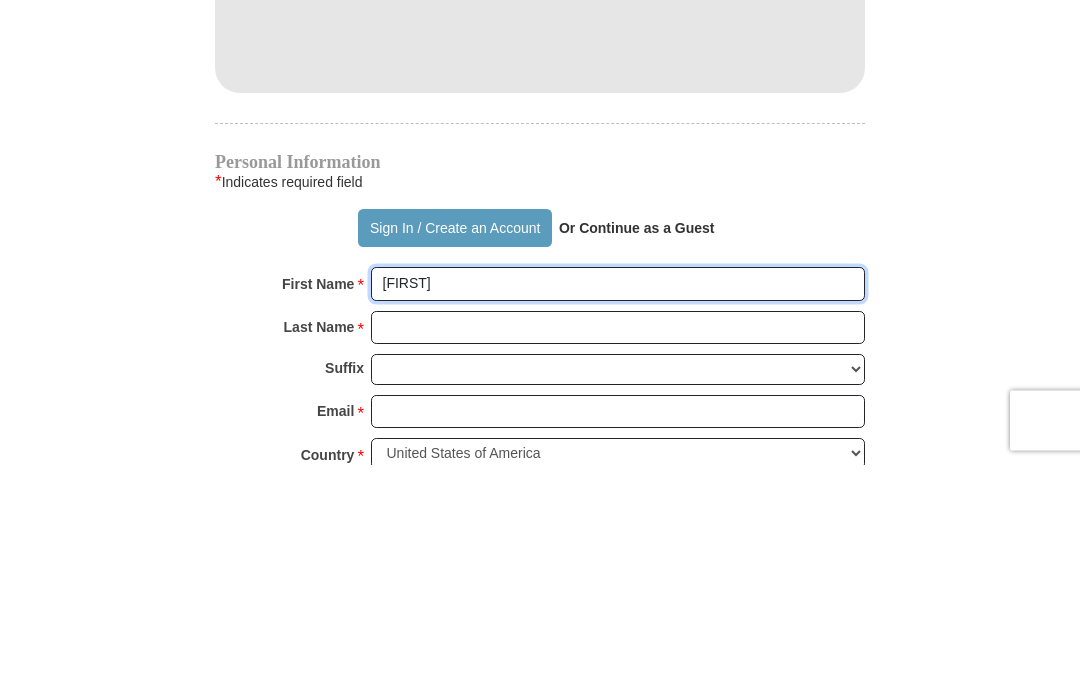 type on "[LAST]" 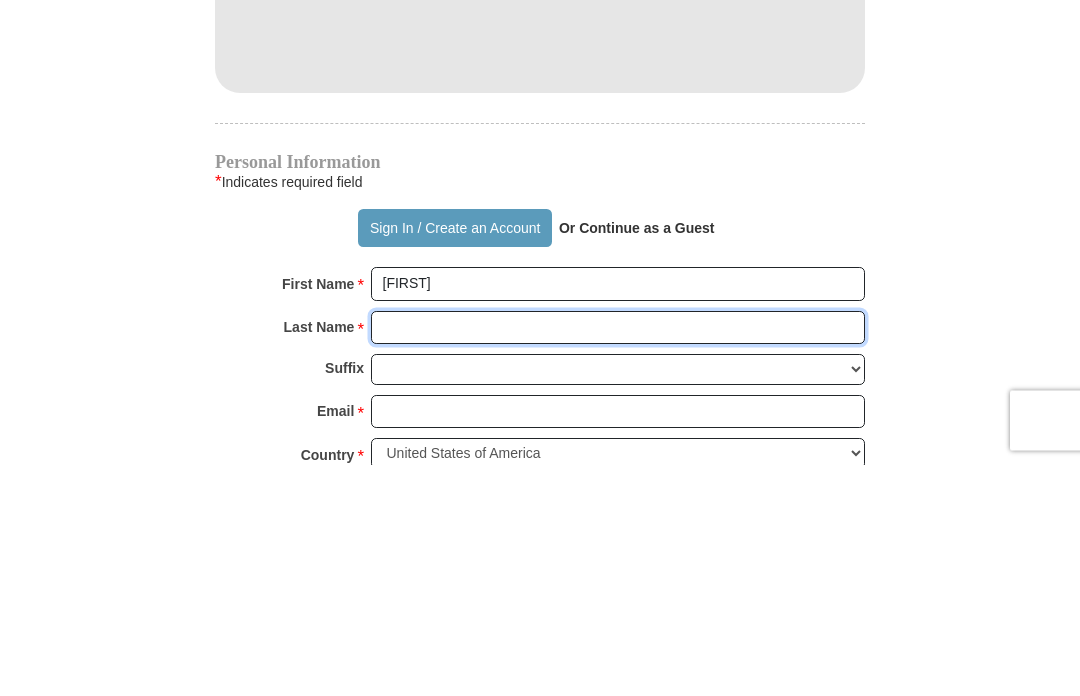 click on "Last Name
*" at bounding box center [618, 560] 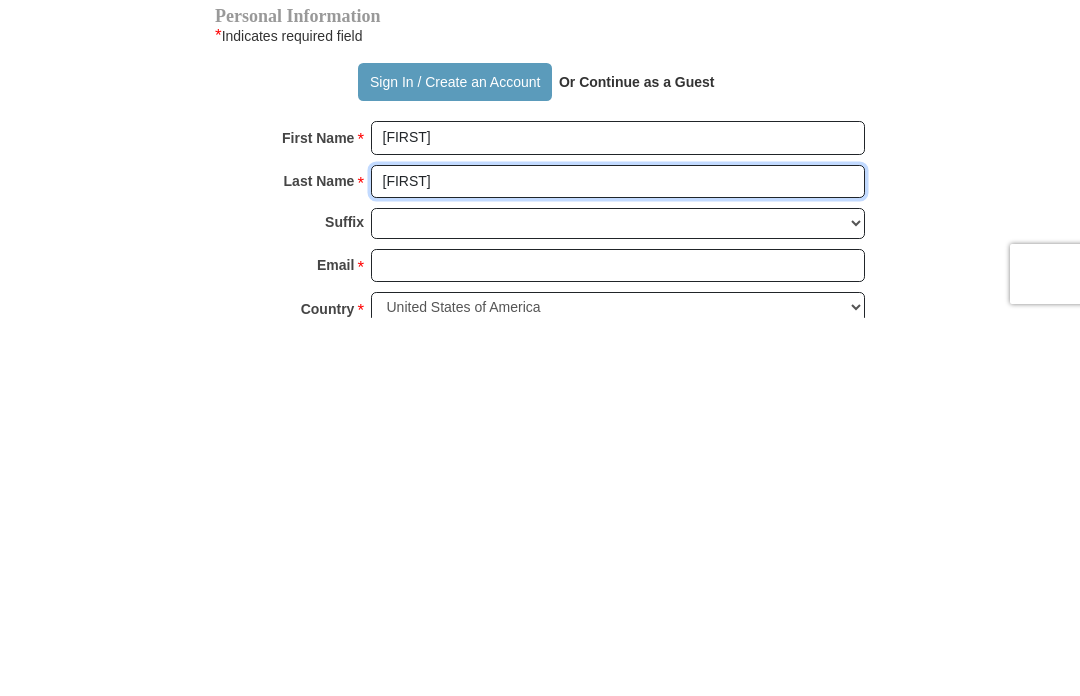 type on "[FIRST]" 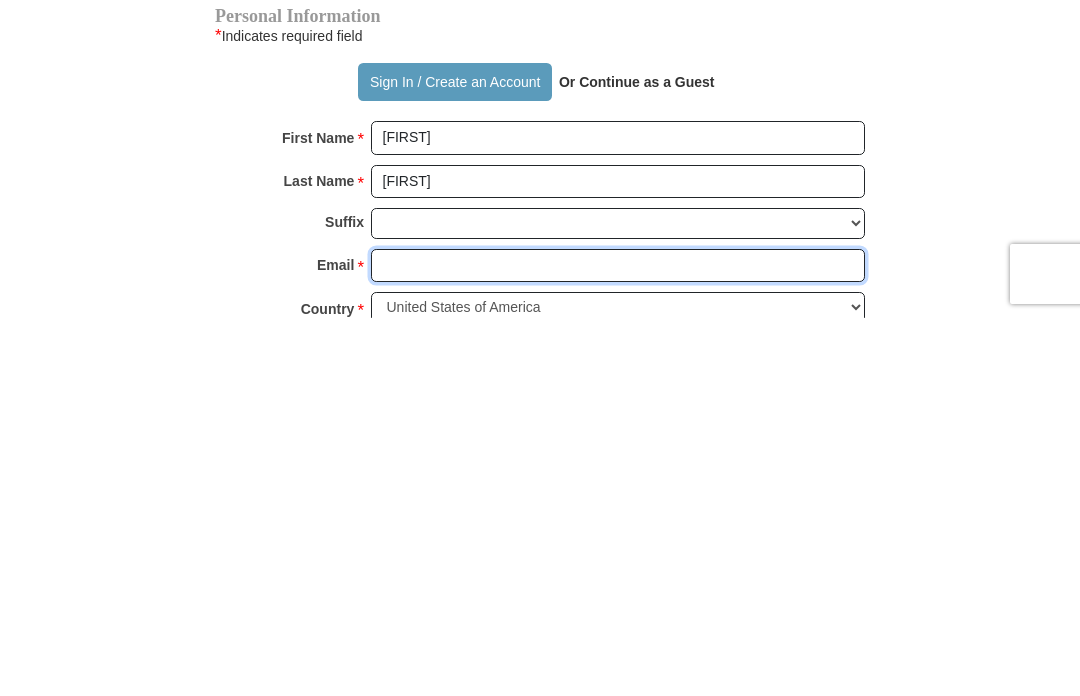click on "Email
*" at bounding box center (618, 644) 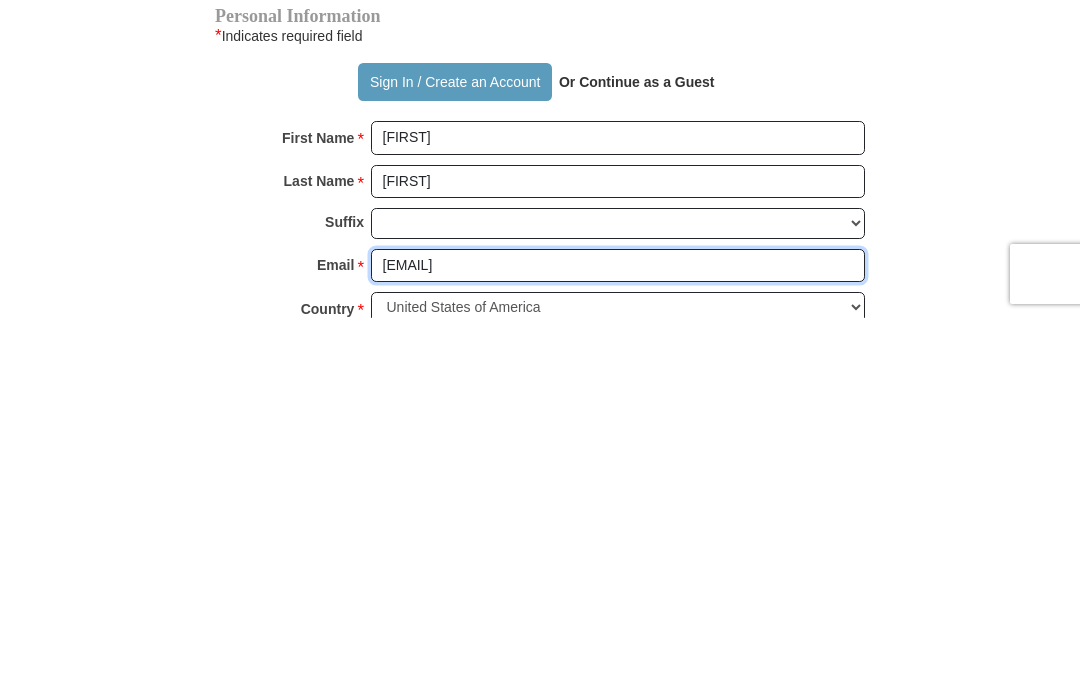 type on "[EMAIL]" 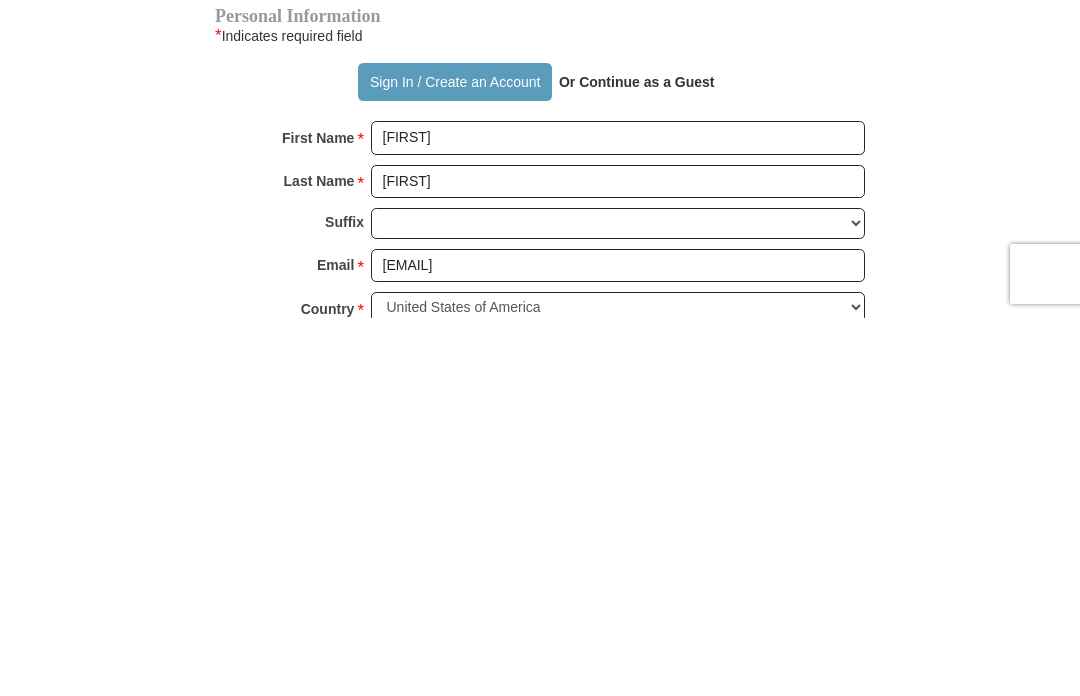 click on "Address 1
*" at bounding box center [618, 728] 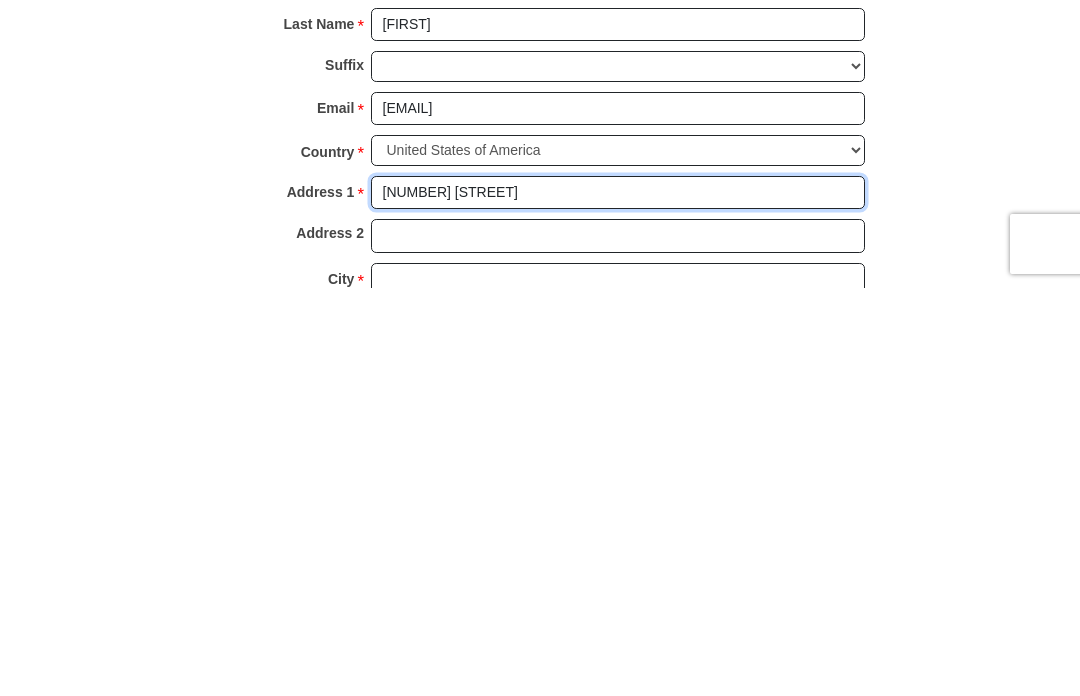 type on "[NUMBER] [STREET]" 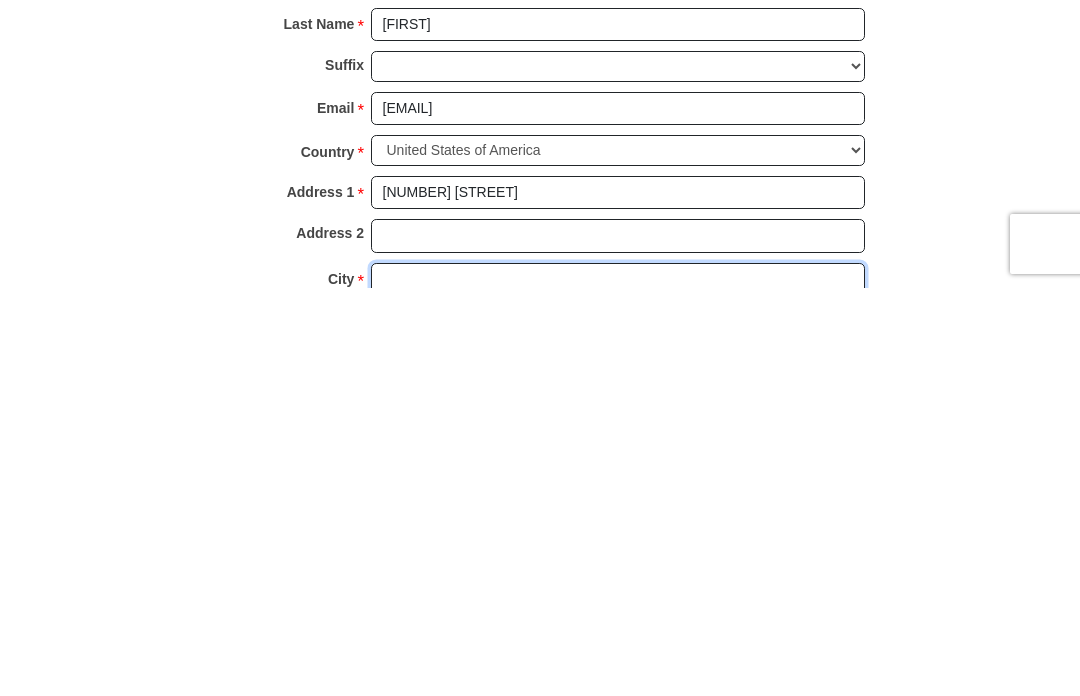 click on "City
*" at bounding box center [618, 688] 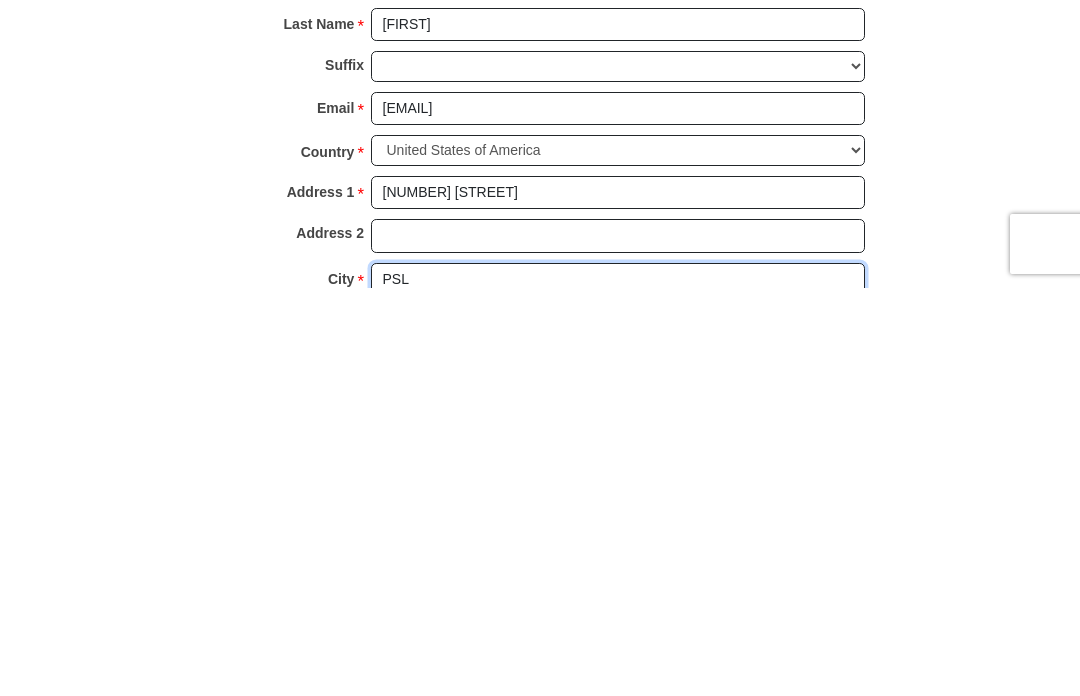 type on "PSL" 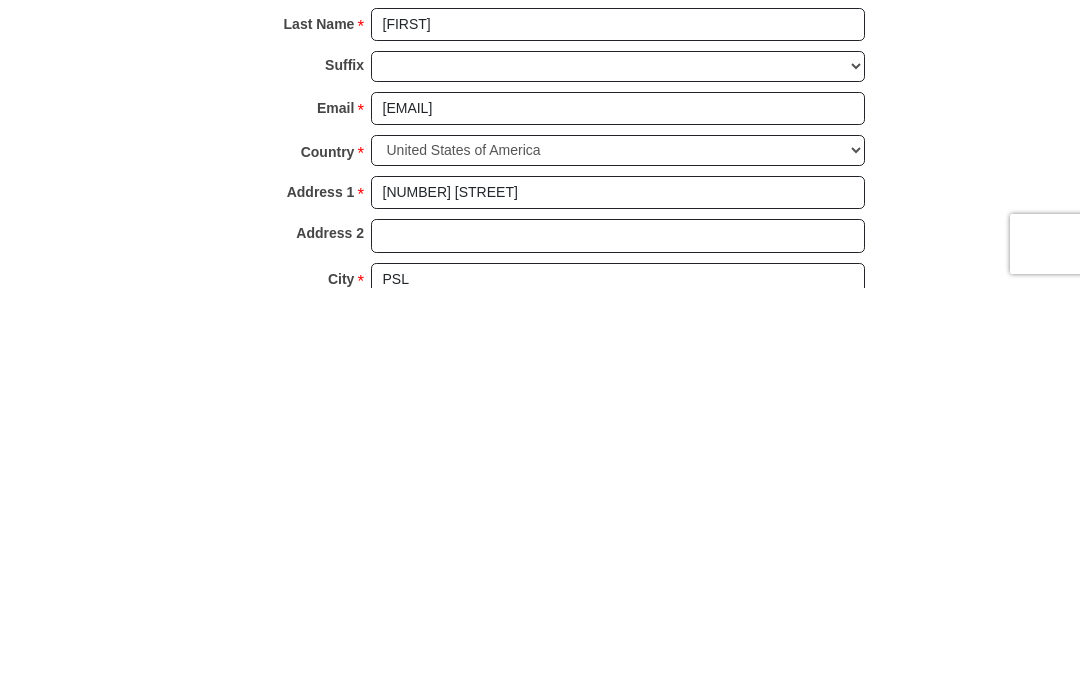 click on "Choose Alabama Alaska American Samoa Arizona Arkansas Armed Forces Americas Armed Forces Europe Armed Forces Pacific California Colorado Connecticut Delaware District of Columbia Federated States of Micronesia Florida Georgia Guam Hawaii Idaho Illinois Indiana Iowa Kansas Kentucky Louisiana Maine Marshall Islands Maryland Massachusetts Michigan Minnesota Mississippi Missouri Montana Nebraska Nevada New Hampshire New Jersey New Mexico New York North Carolina North Dakota Northern Mariana Islands Ohio Oklahoma Oregon Palau Pennsylvania Puerto Rico Rhode Island South Carolina South Dakota Tennessee Texas Utah Vermont Virgin Islands Virginia Washington West Virginia Wisconsin Wyoming" at bounding box center (618, 729) 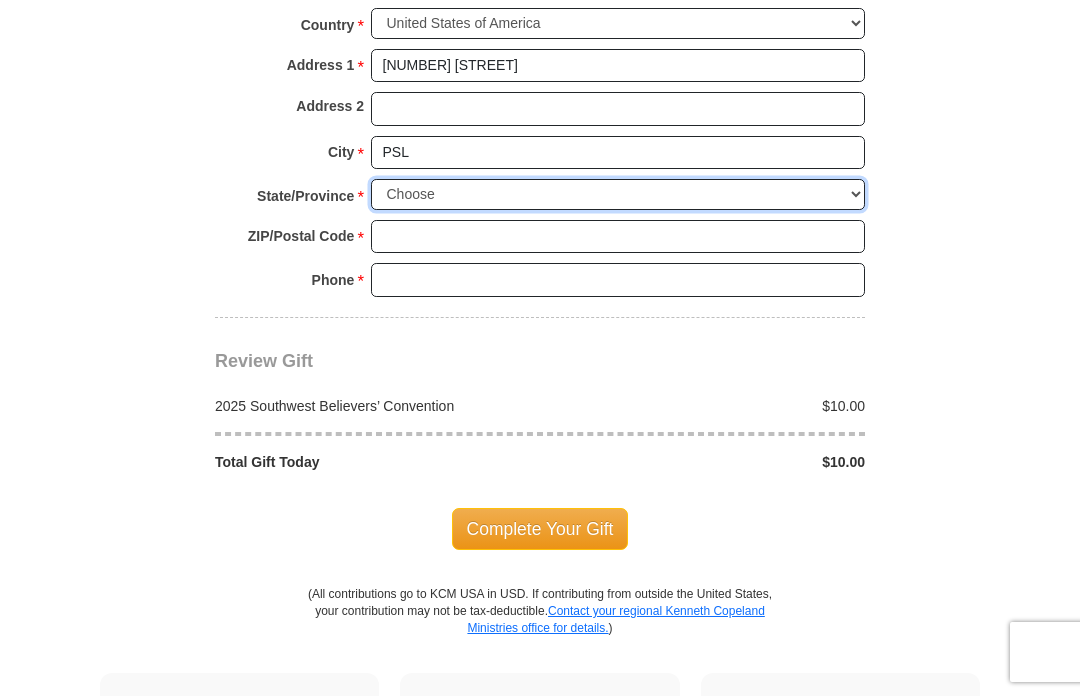 select on "FL" 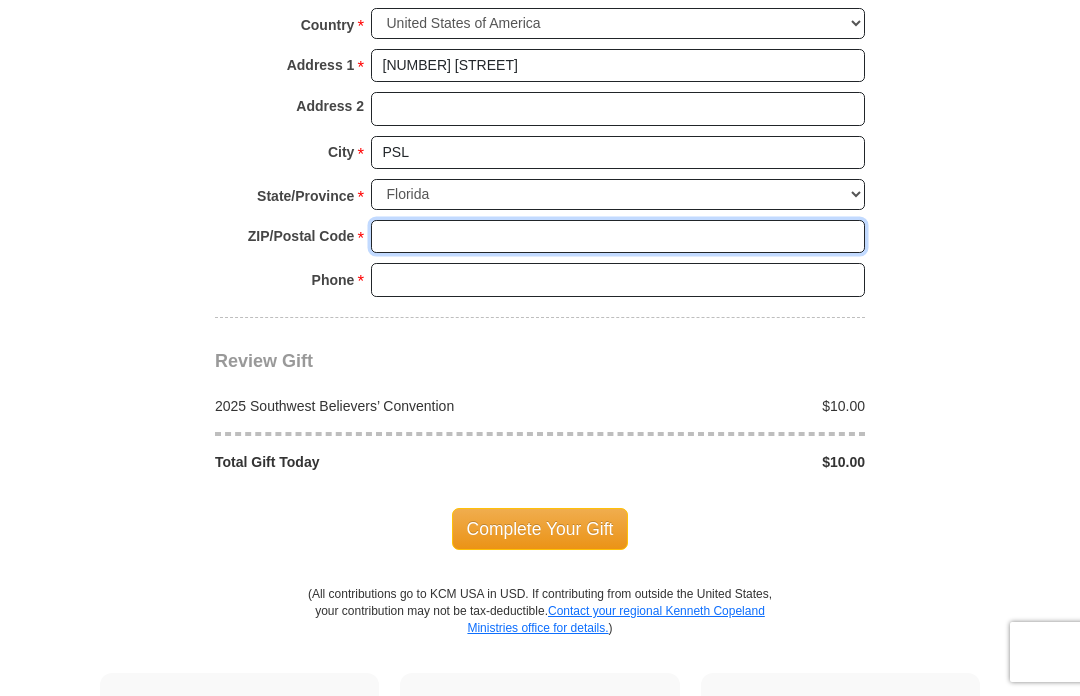 click on "ZIP/Postal Code
*" at bounding box center (618, 237) 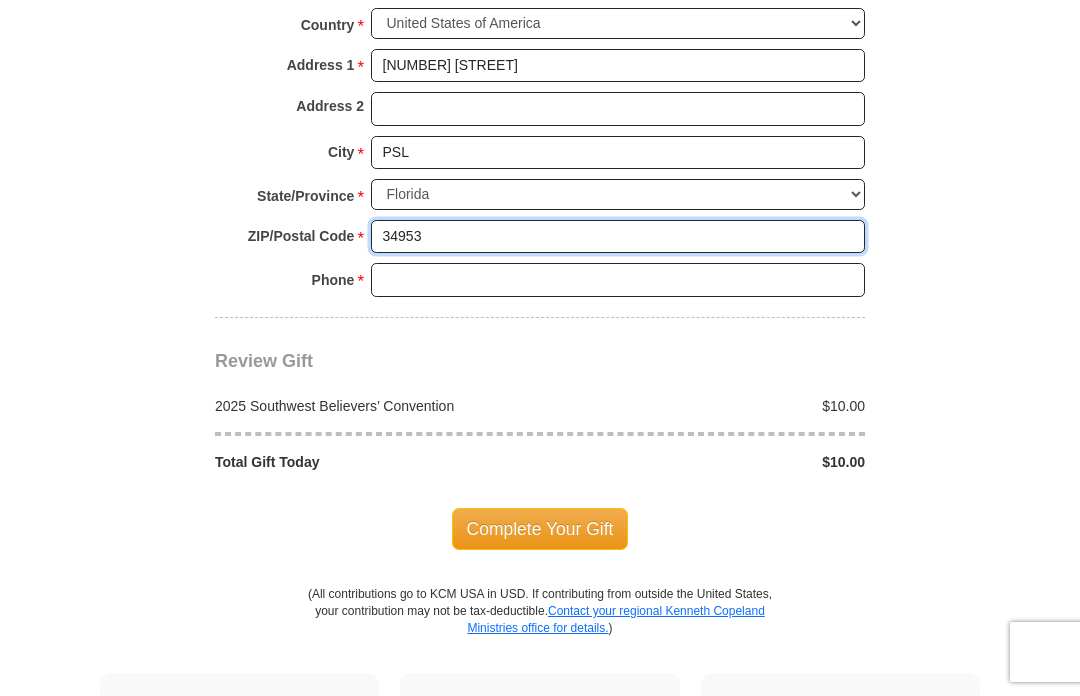 type on "[NUMBER]" 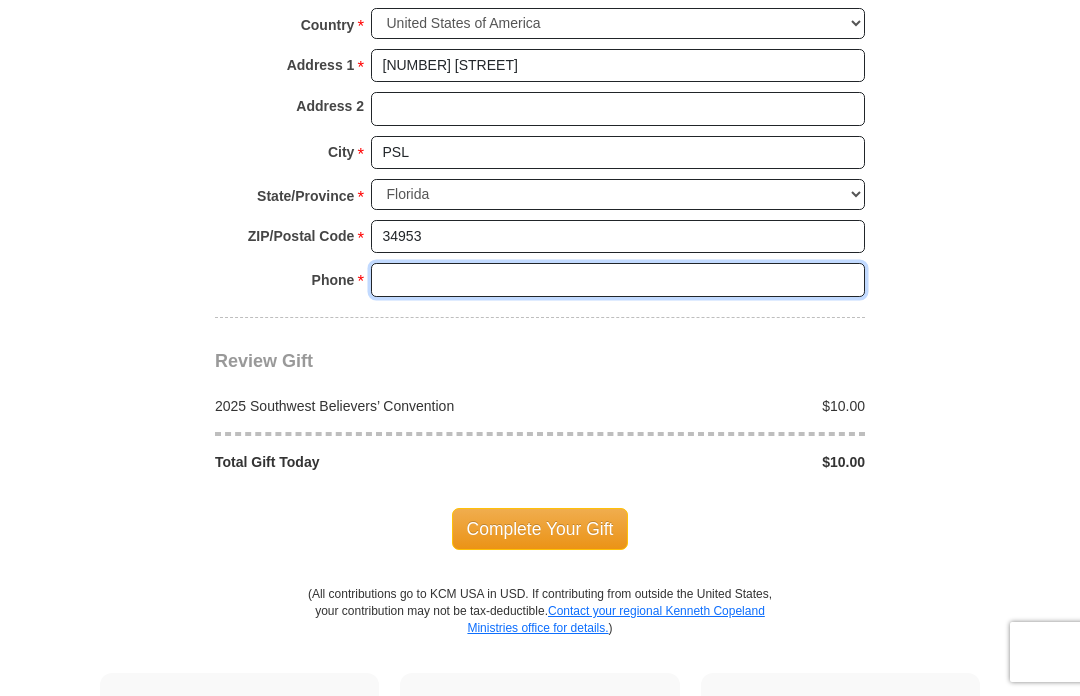 click on "Phone
*
*" at bounding box center [618, 280] 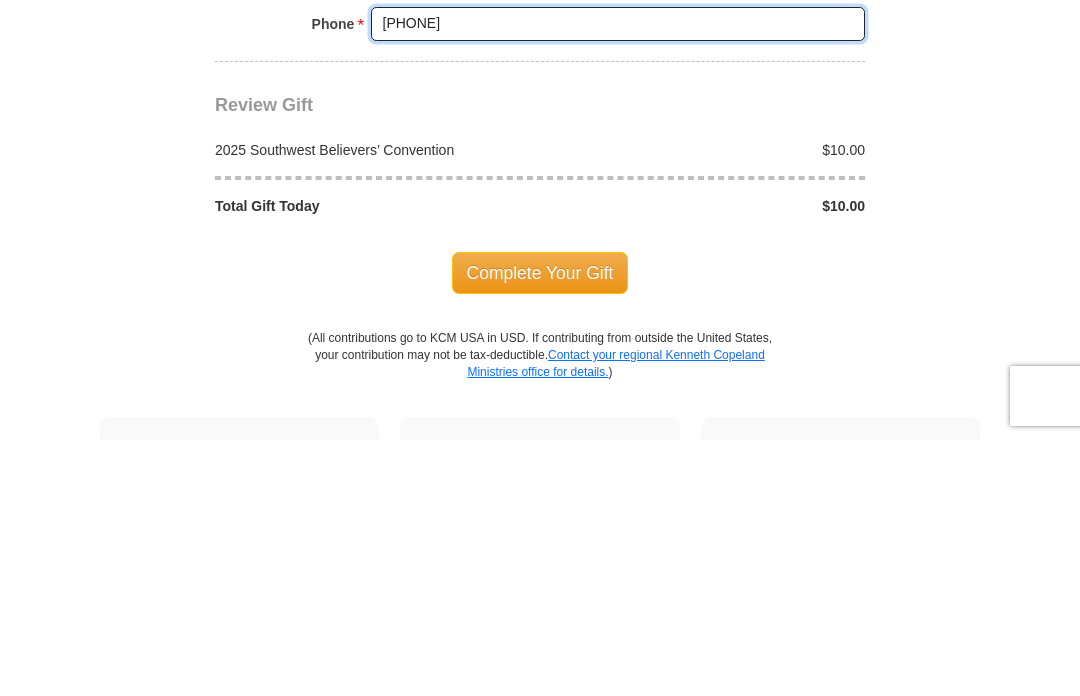 type on "[PHONE]" 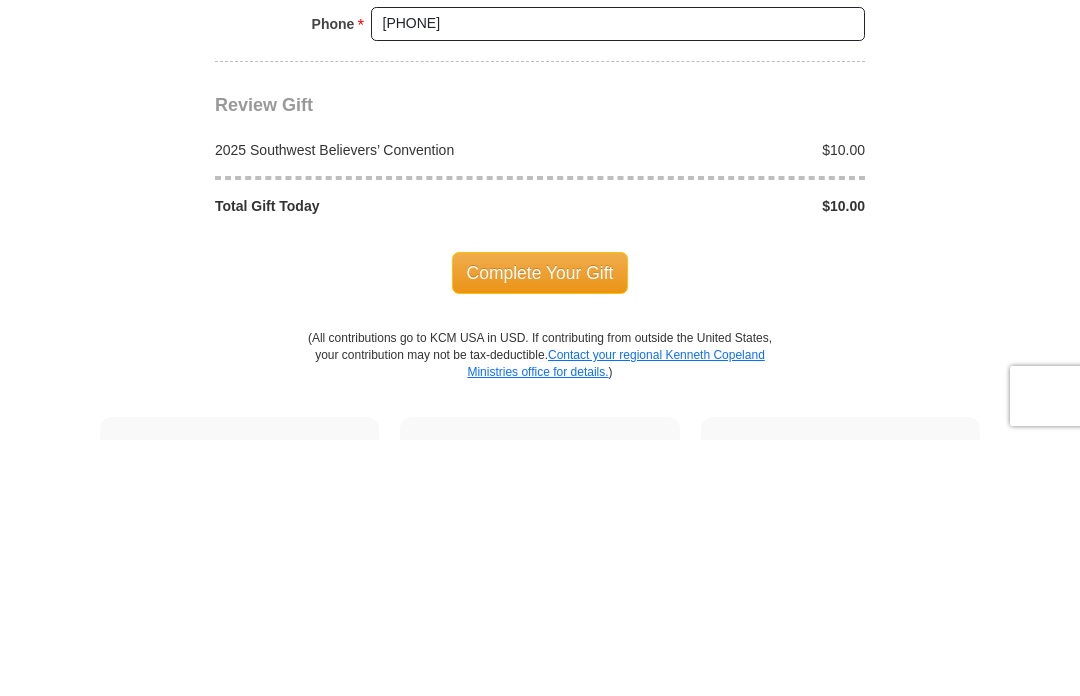 click on "Complete Your Gift" at bounding box center (540, 529) 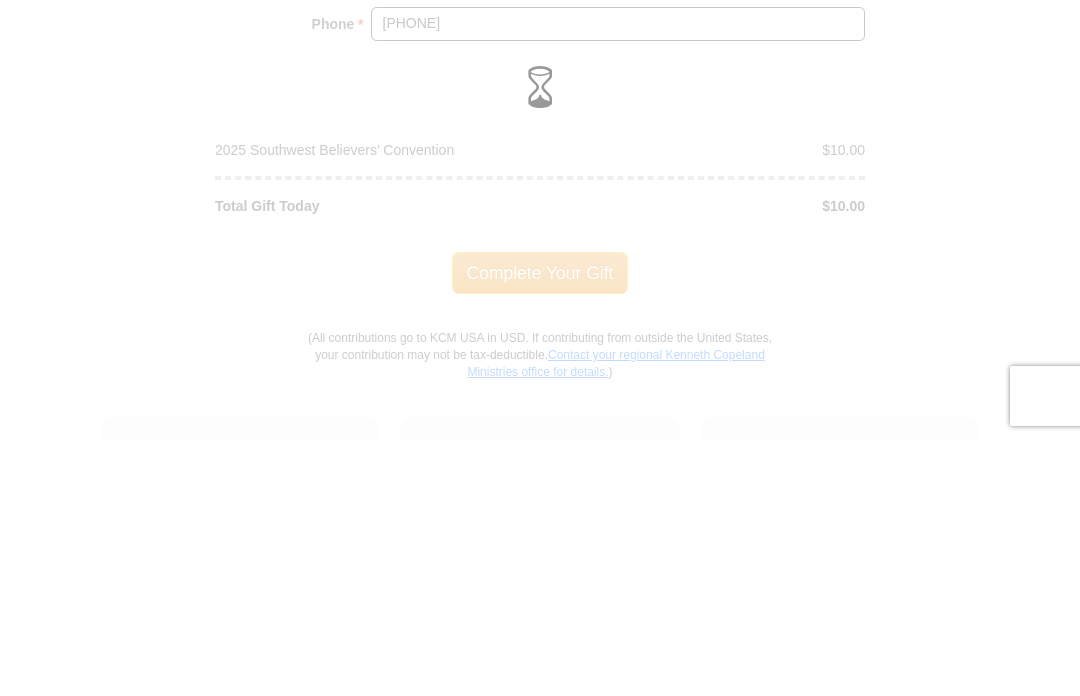 scroll, scrollTop: 1992, scrollLeft: 0, axis: vertical 